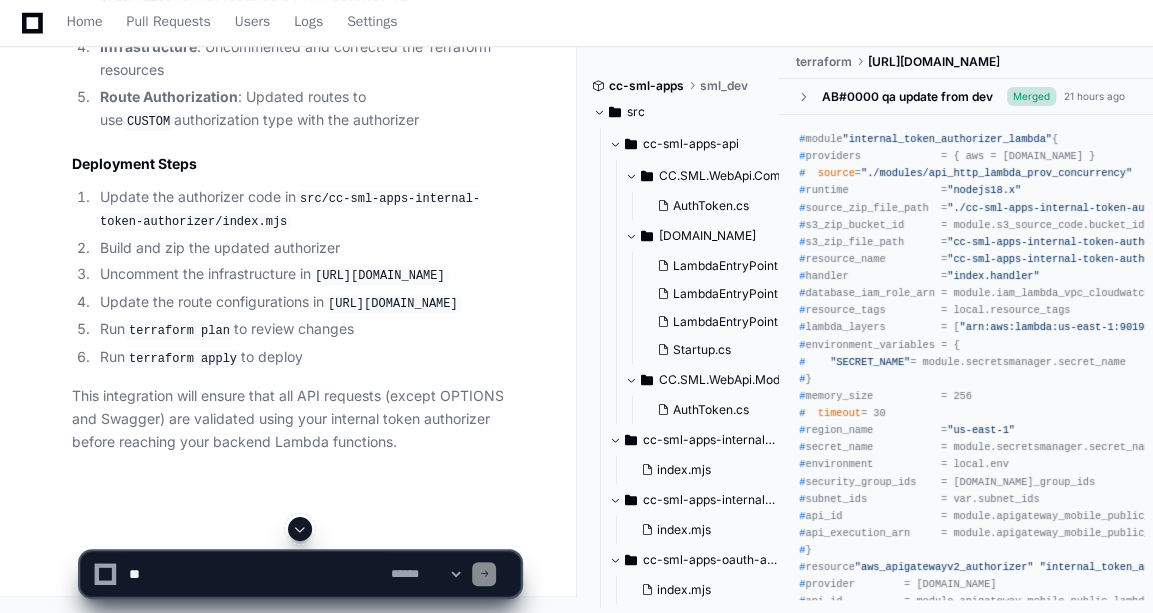 scroll, scrollTop: 6716, scrollLeft: 0, axis: vertical 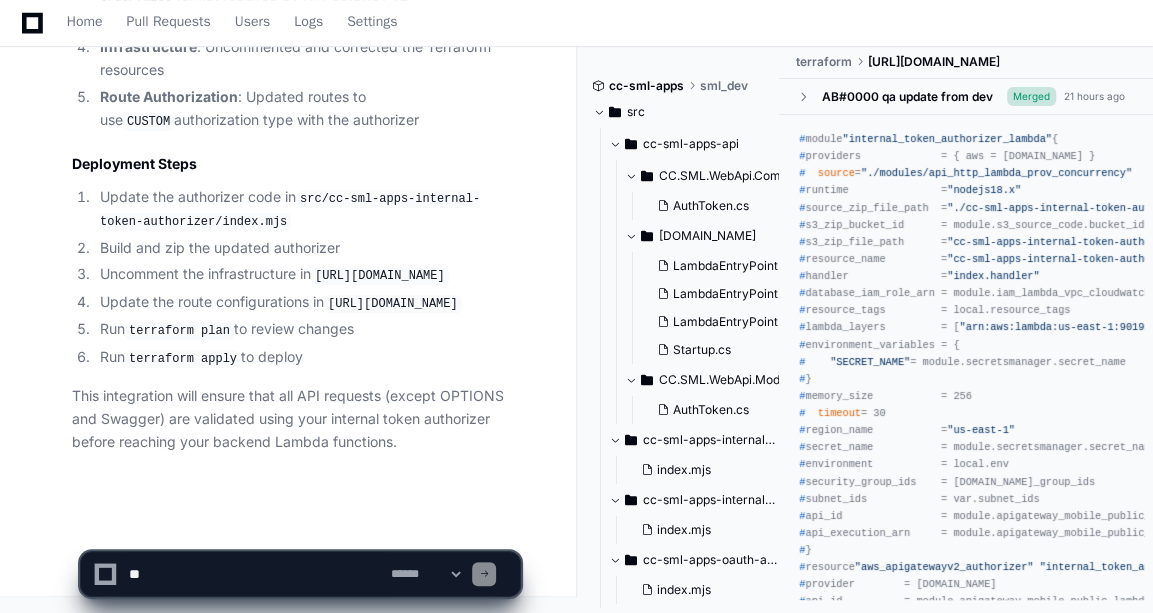 click 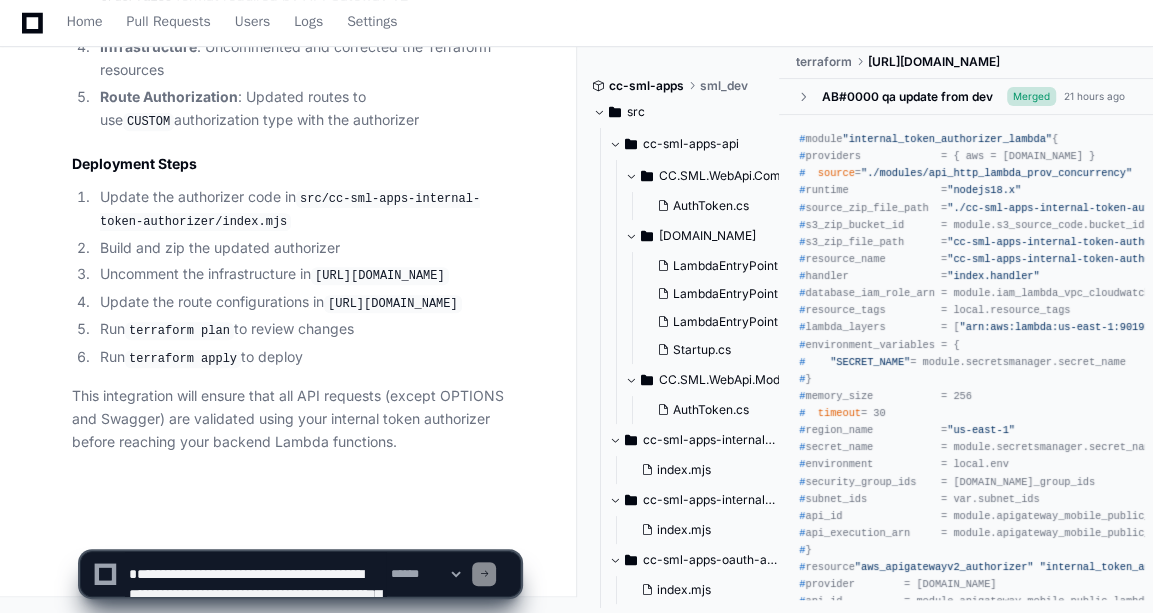scroll, scrollTop: 166, scrollLeft: 0, axis: vertical 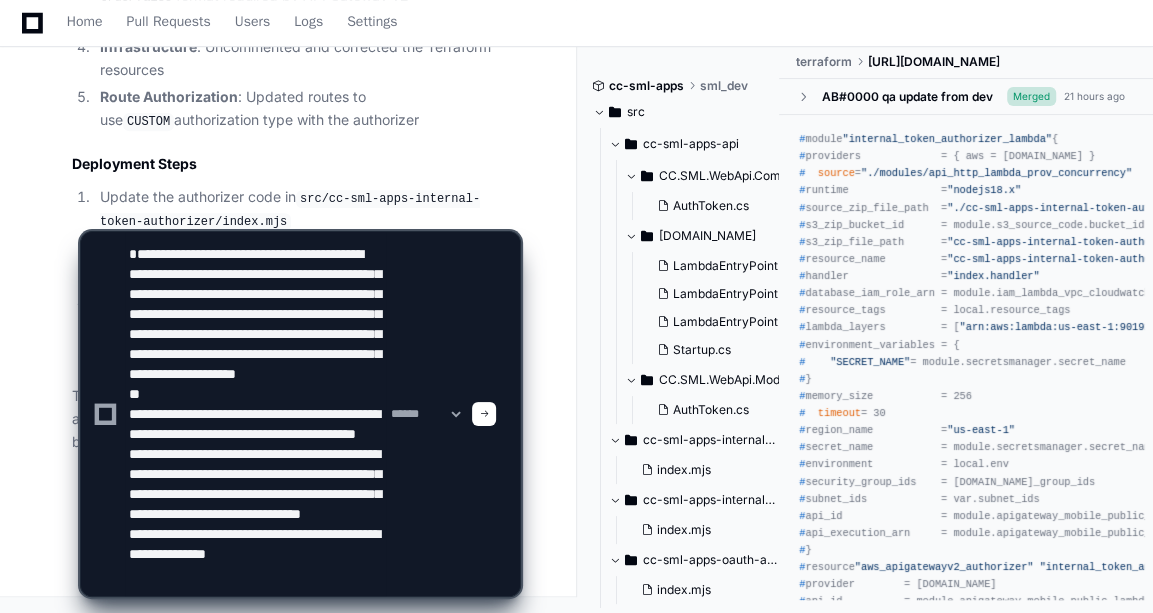 paste on "**********" 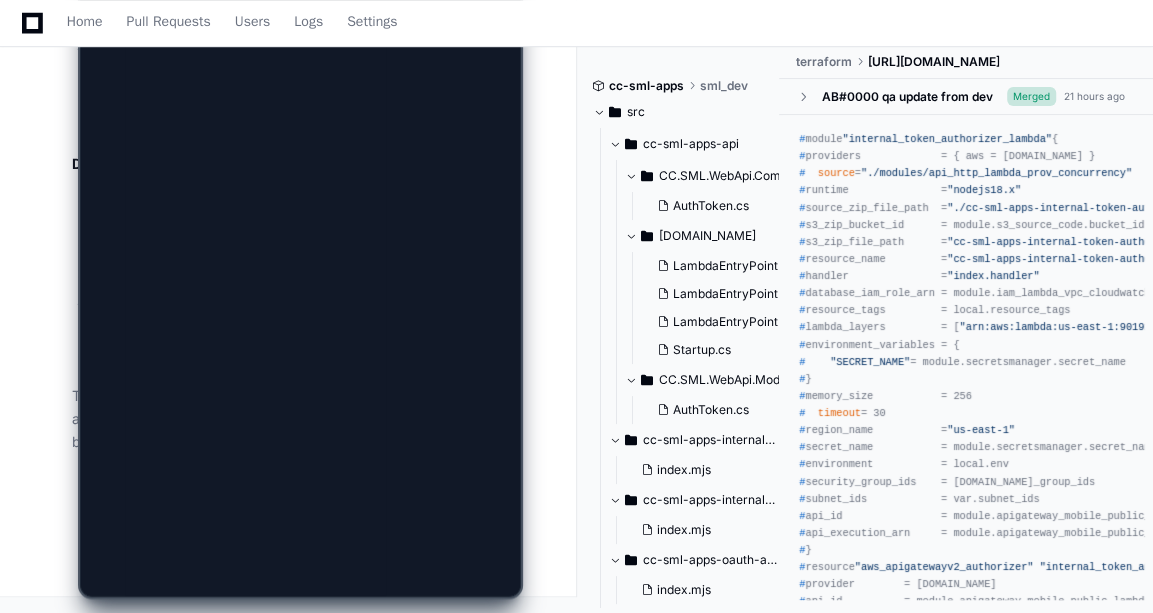 scroll, scrollTop: 0, scrollLeft: 0, axis: both 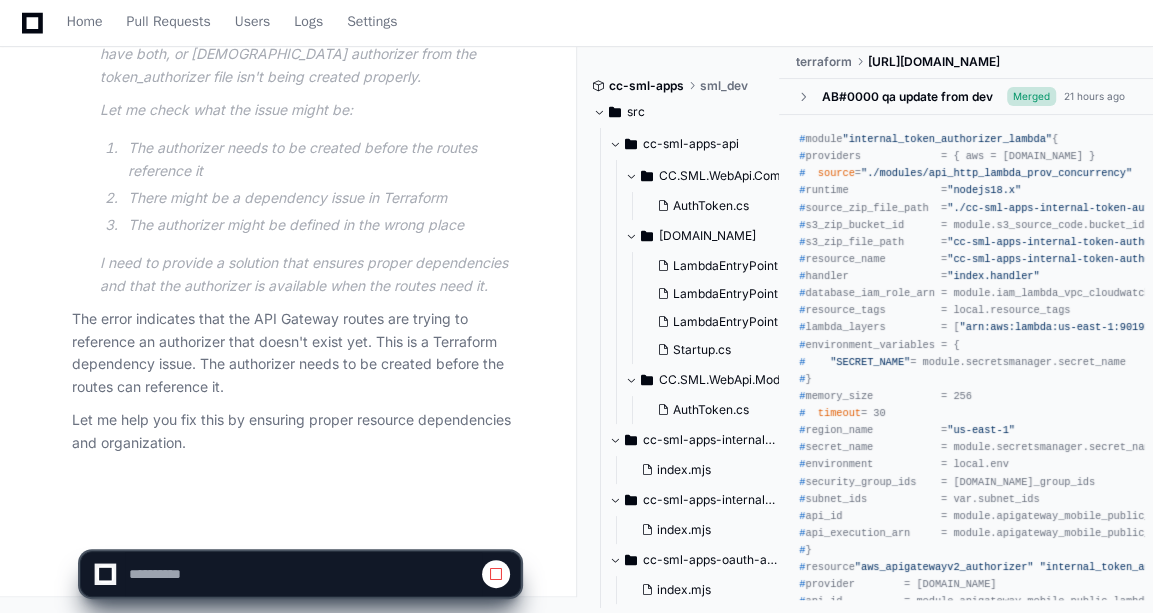 click on "The error indicates that the API Gateway routes are trying to reference an authorizer that doesn't exist yet. This is a Terraform dependency issue. The authorizer needs to be created before the routes can reference it.
Let me help you fix this by ensuring proper resource dependencies and organization." 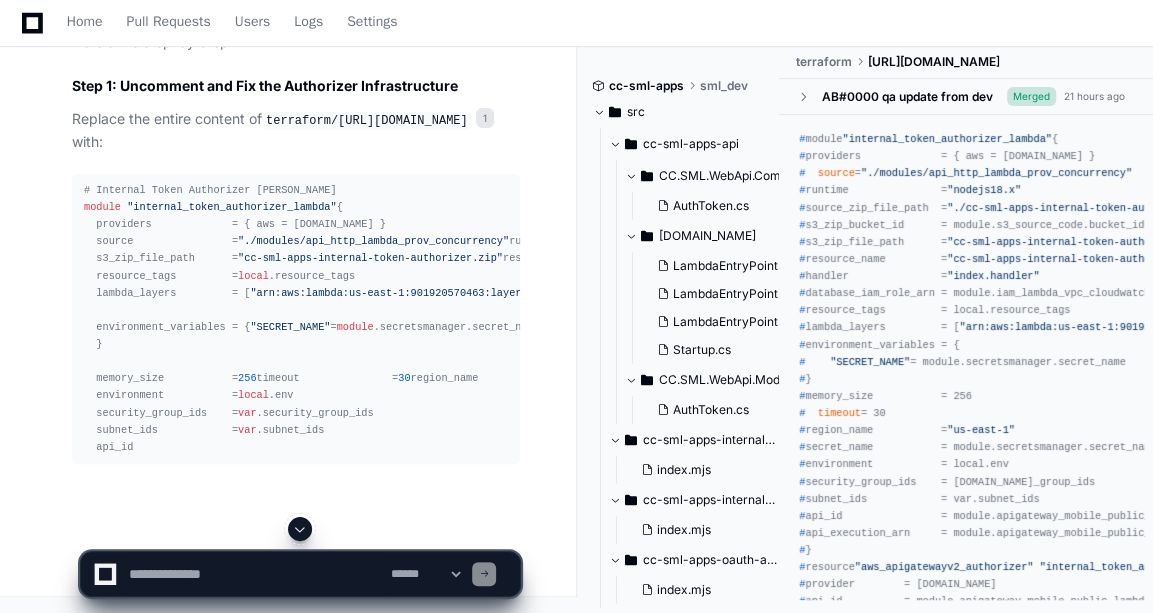 scroll, scrollTop: 11594, scrollLeft: 0, axis: vertical 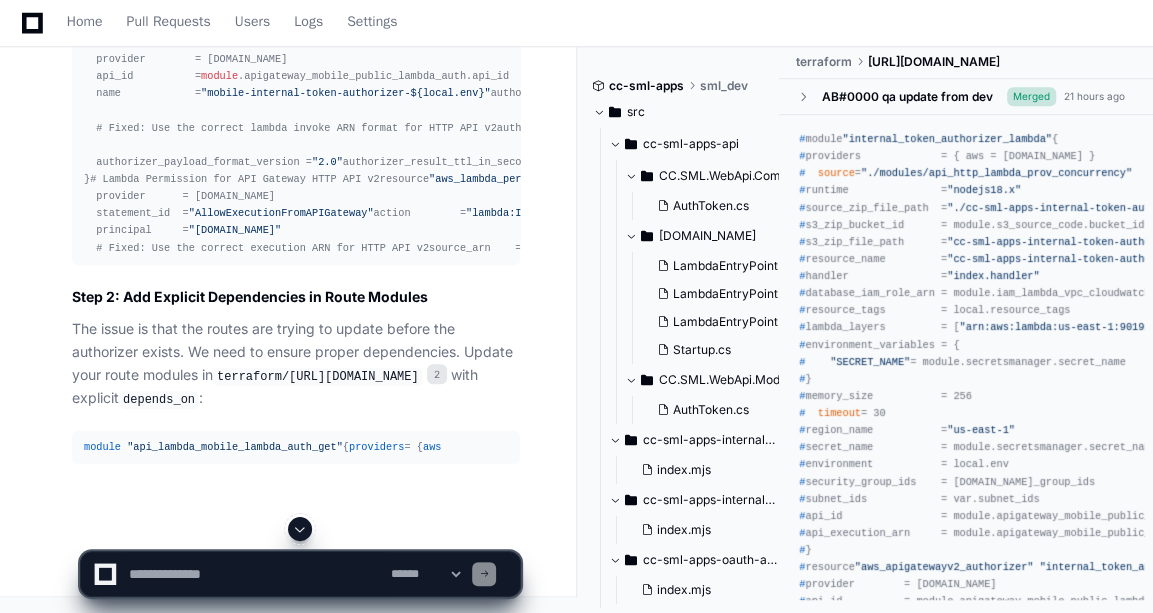 click 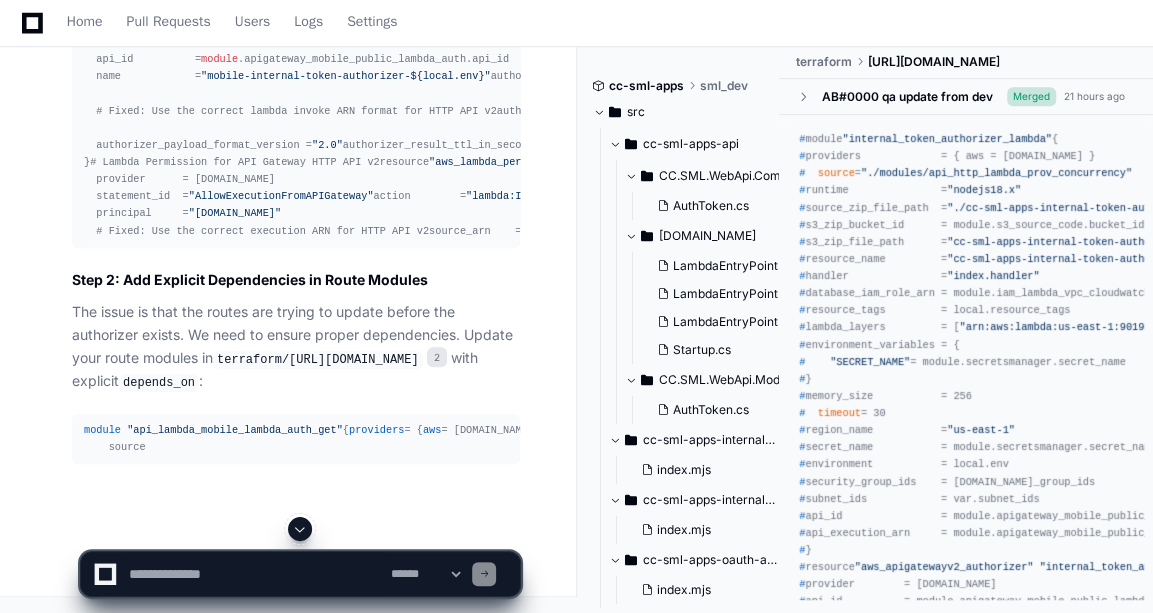 scroll, scrollTop: 12323, scrollLeft: 0, axis: vertical 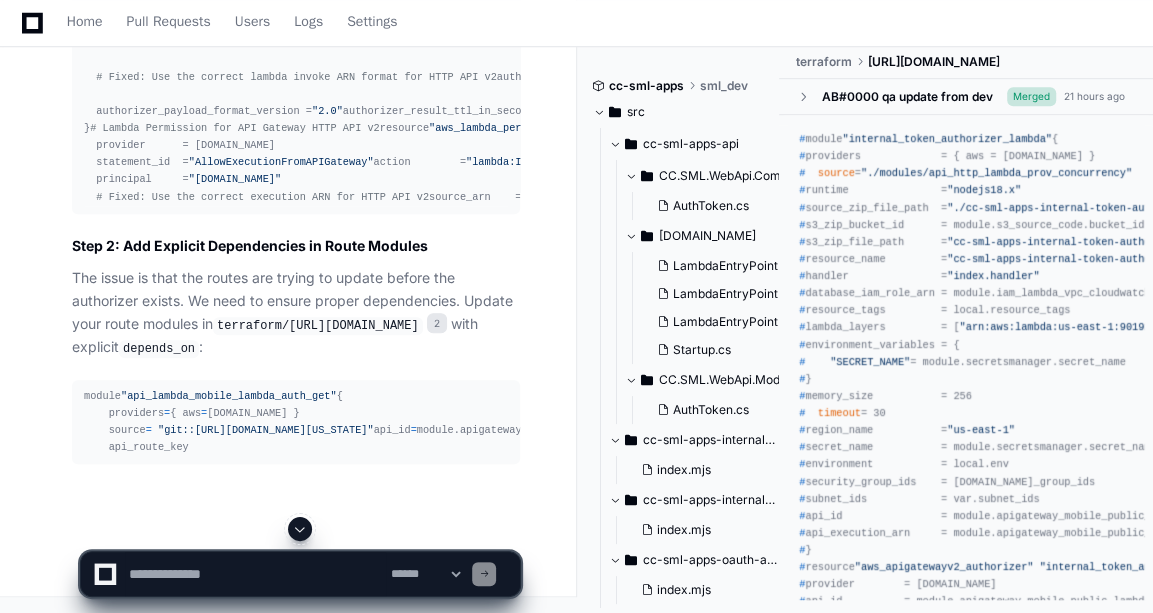 click 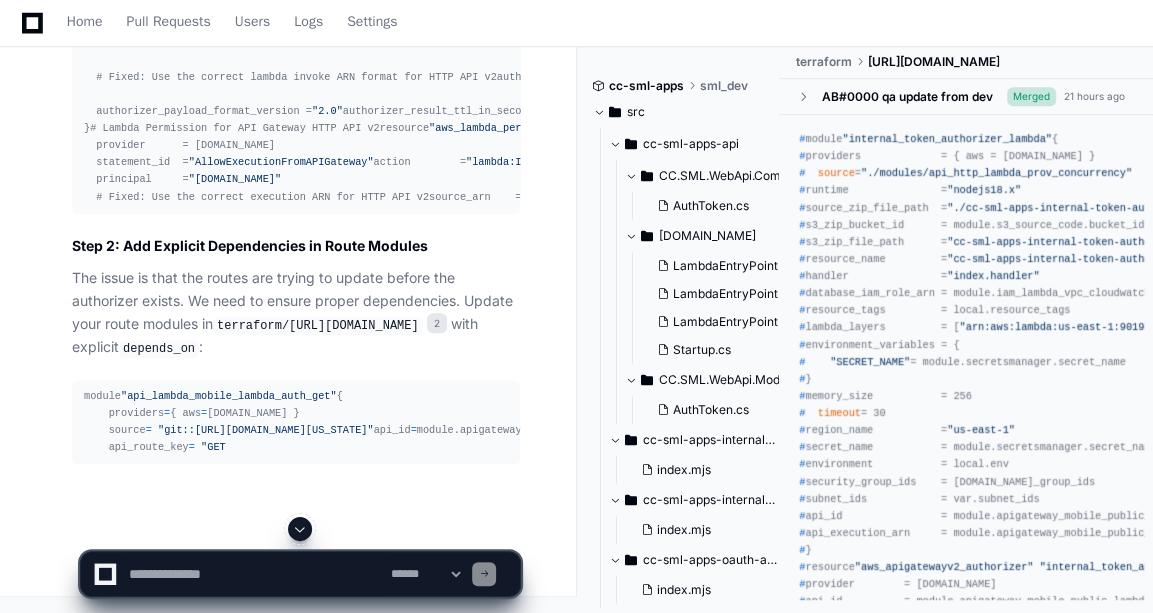 scroll, scrollTop: 12373, scrollLeft: 0, axis: vertical 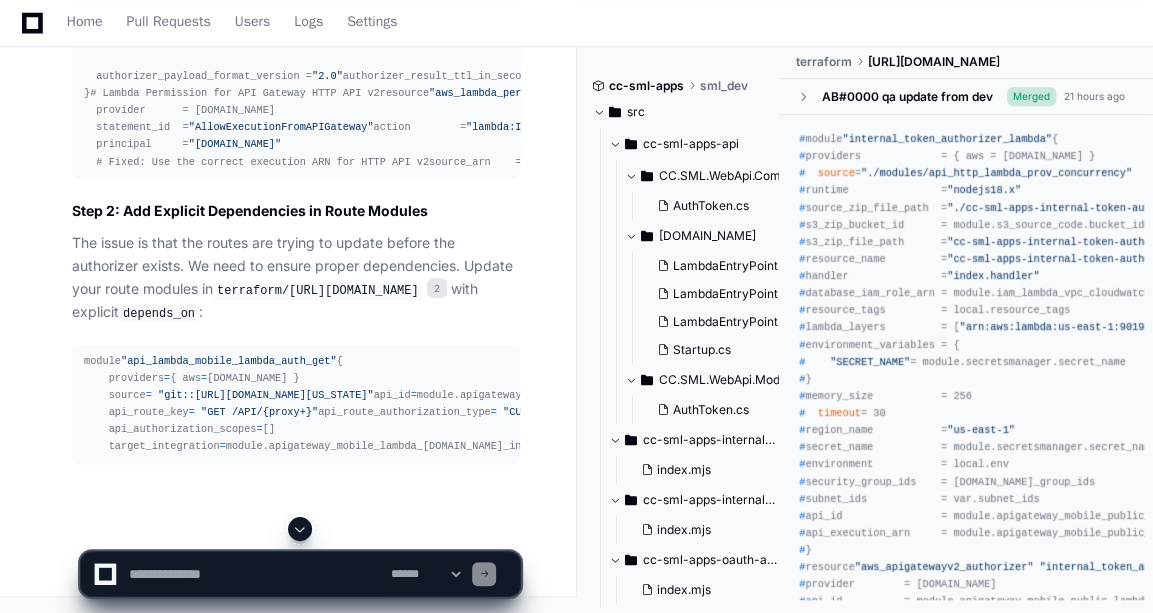 click 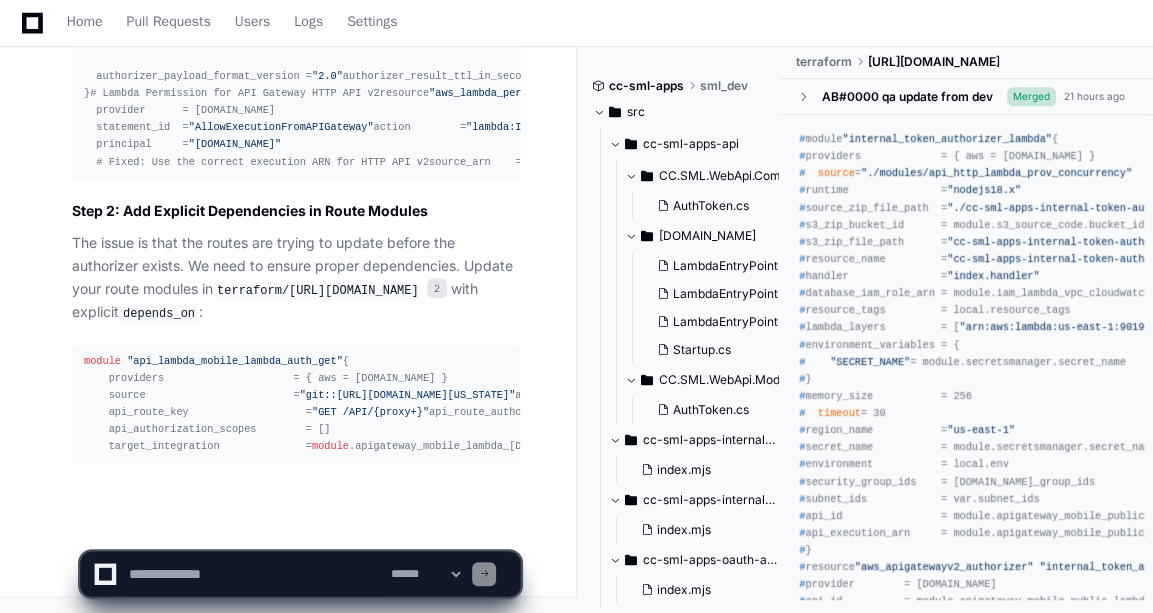 scroll, scrollTop: 12493, scrollLeft: 0, axis: vertical 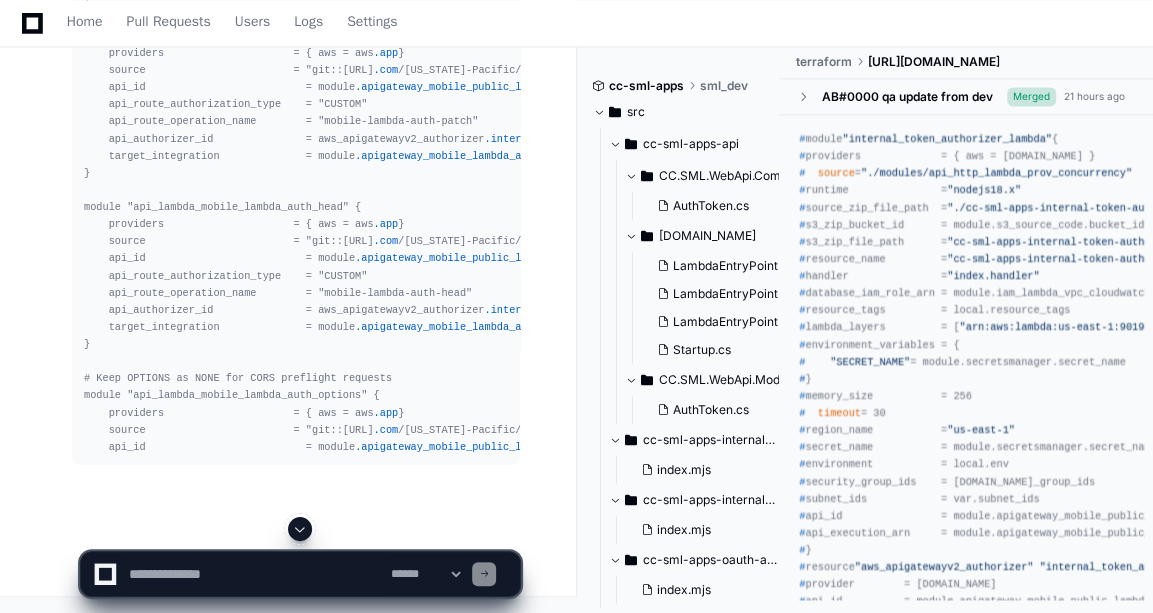 click 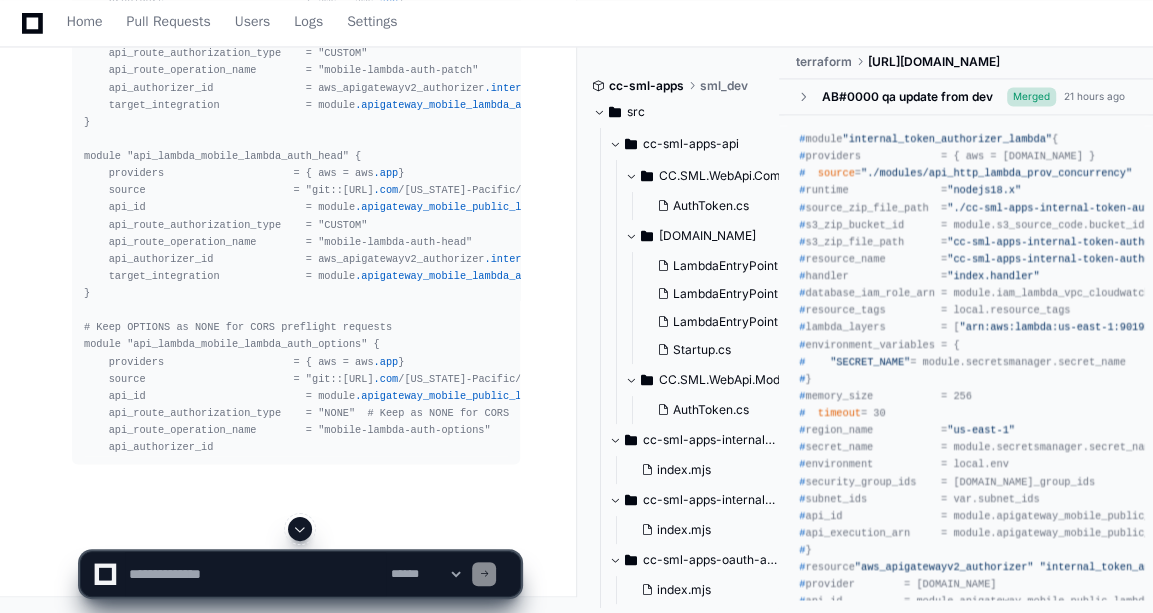 click 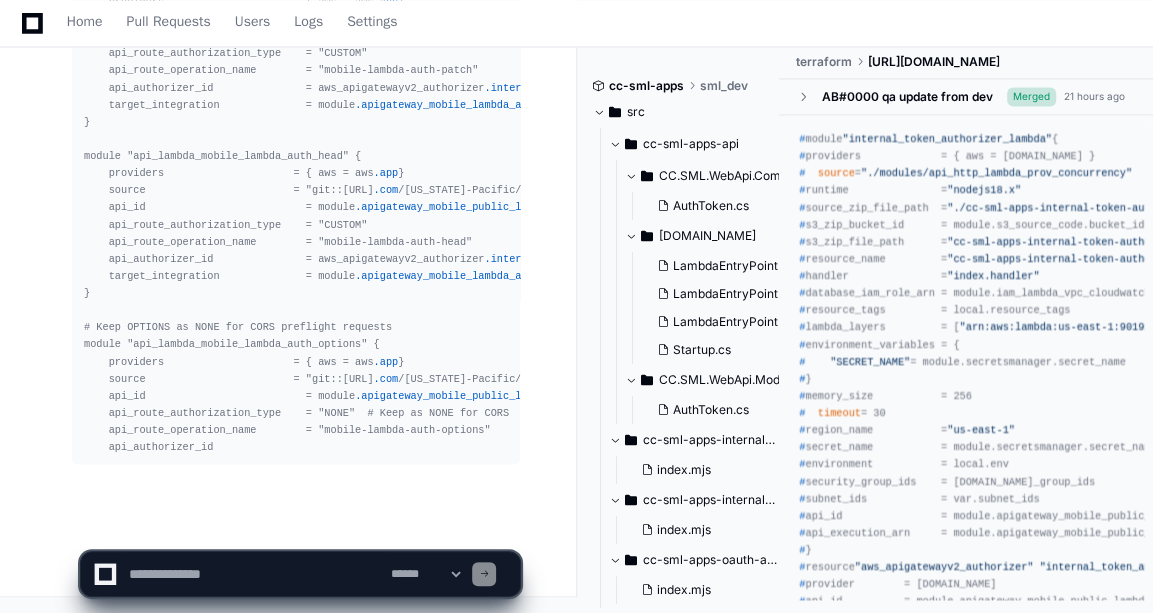 scroll, scrollTop: 13899, scrollLeft: 0, axis: vertical 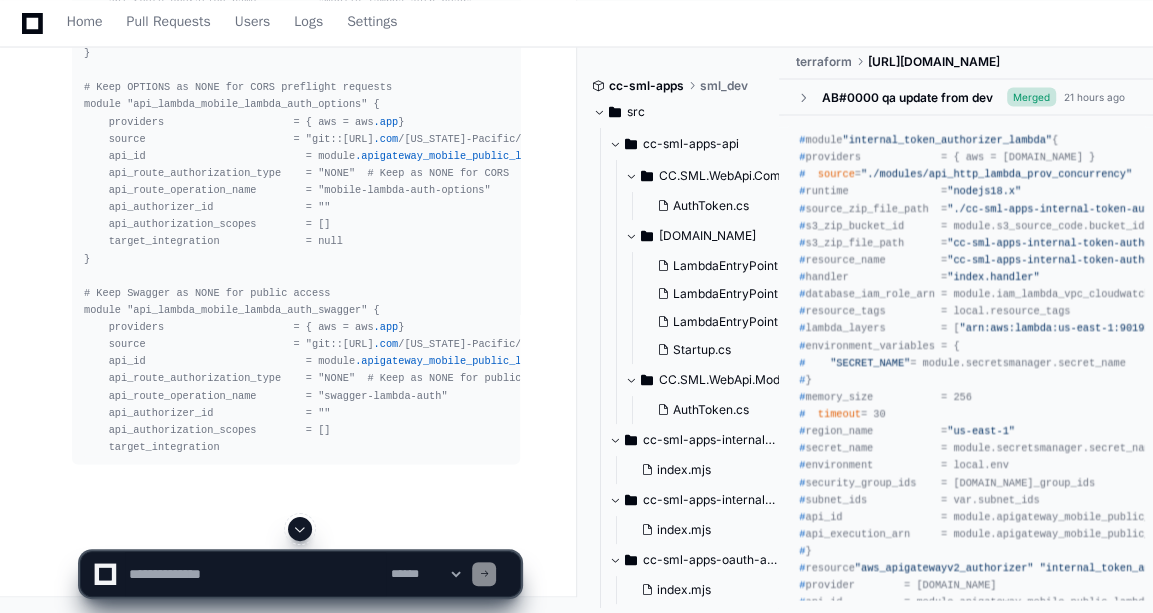 click 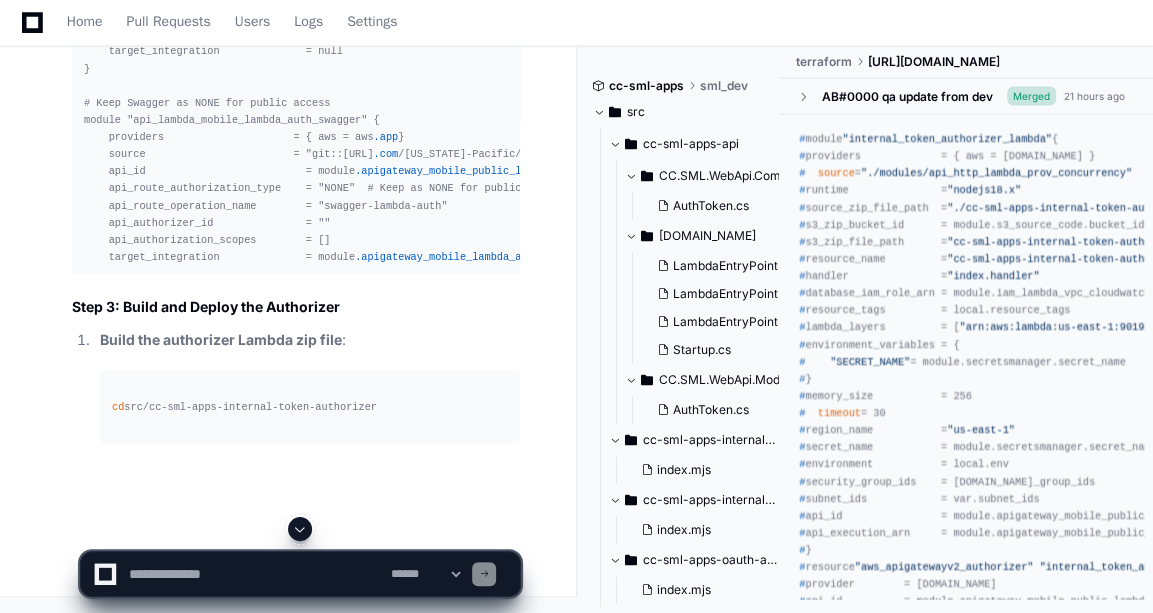 click 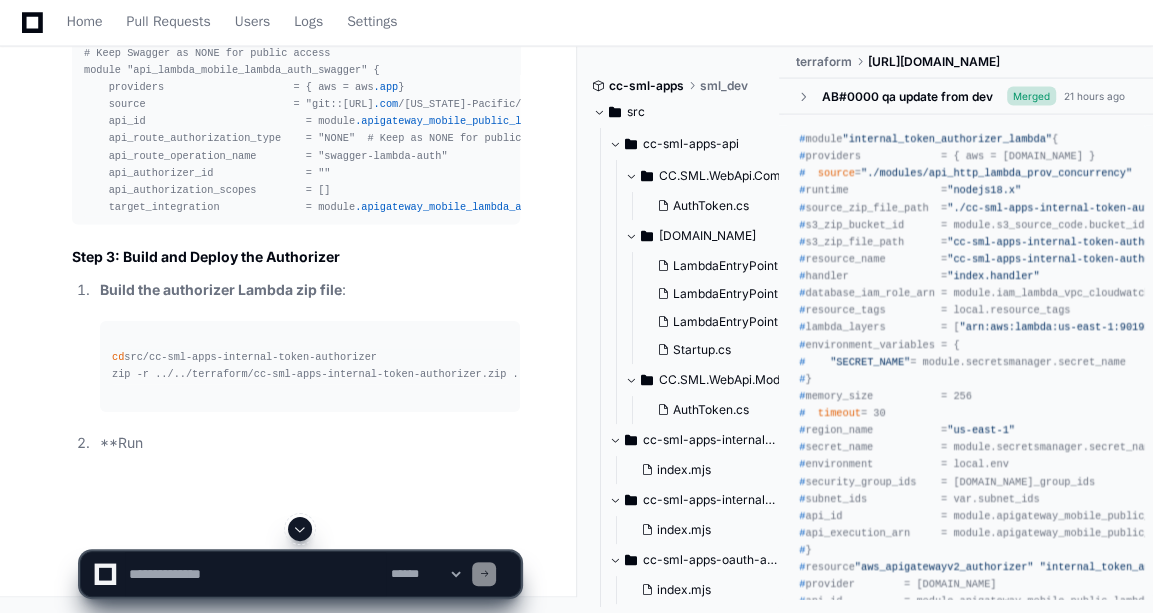 scroll, scrollTop: 14380, scrollLeft: 0, axis: vertical 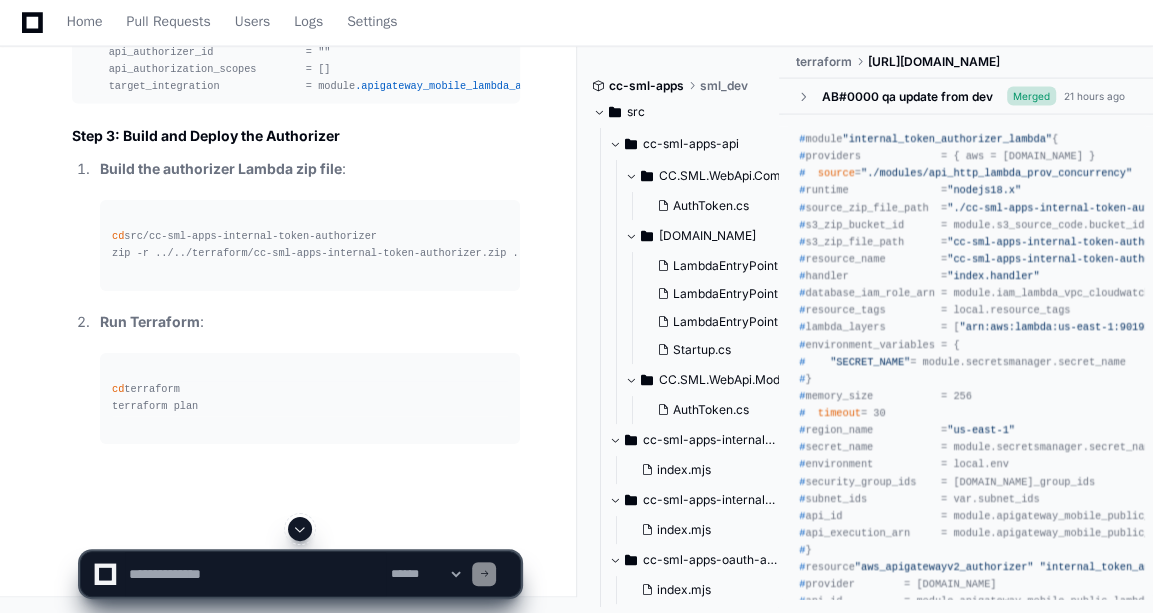 click 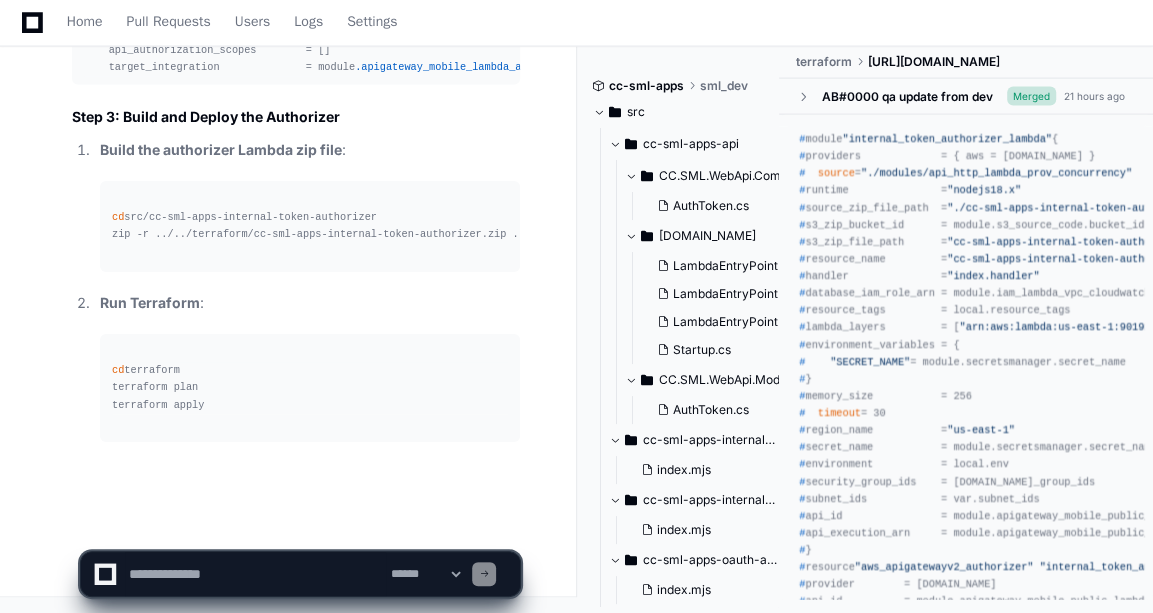scroll, scrollTop: 14550, scrollLeft: 0, axis: vertical 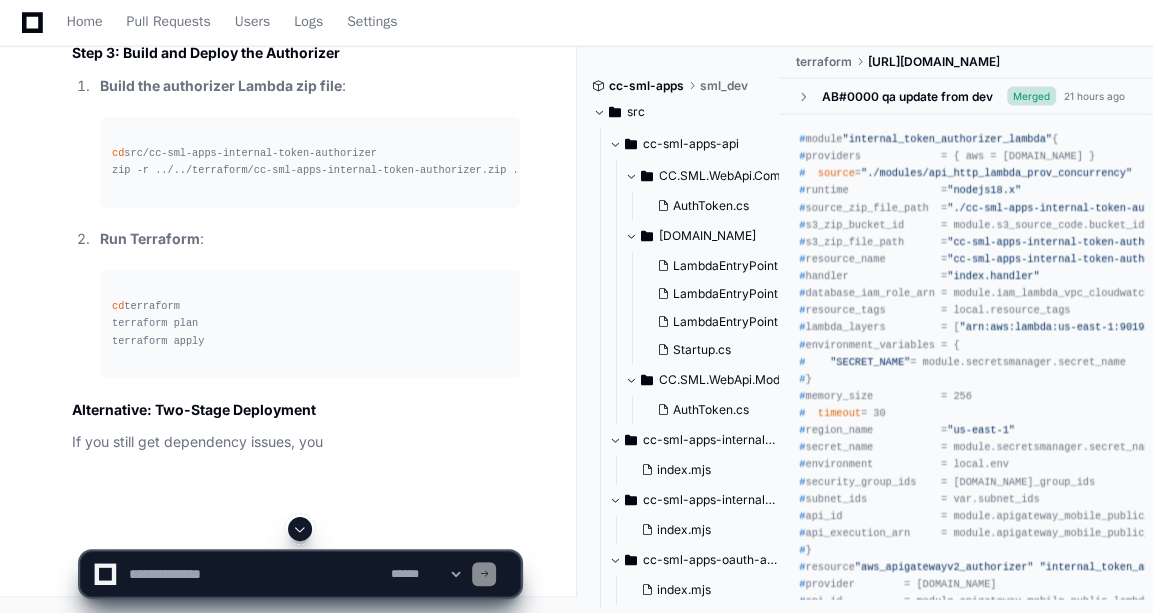 click 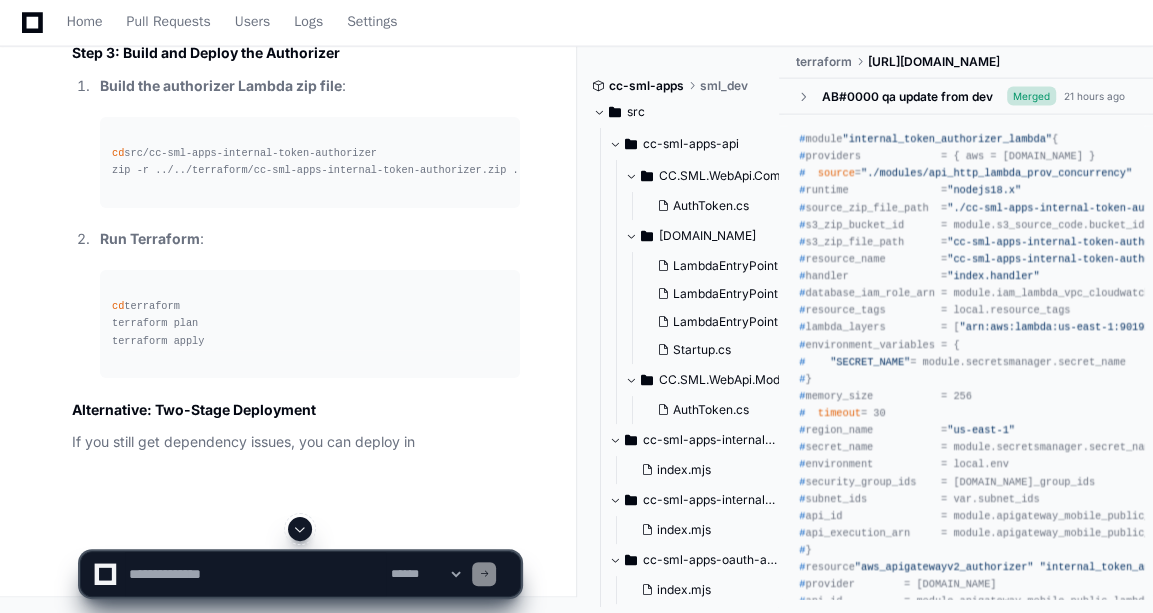 scroll, scrollTop: 14616, scrollLeft: 0, axis: vertical 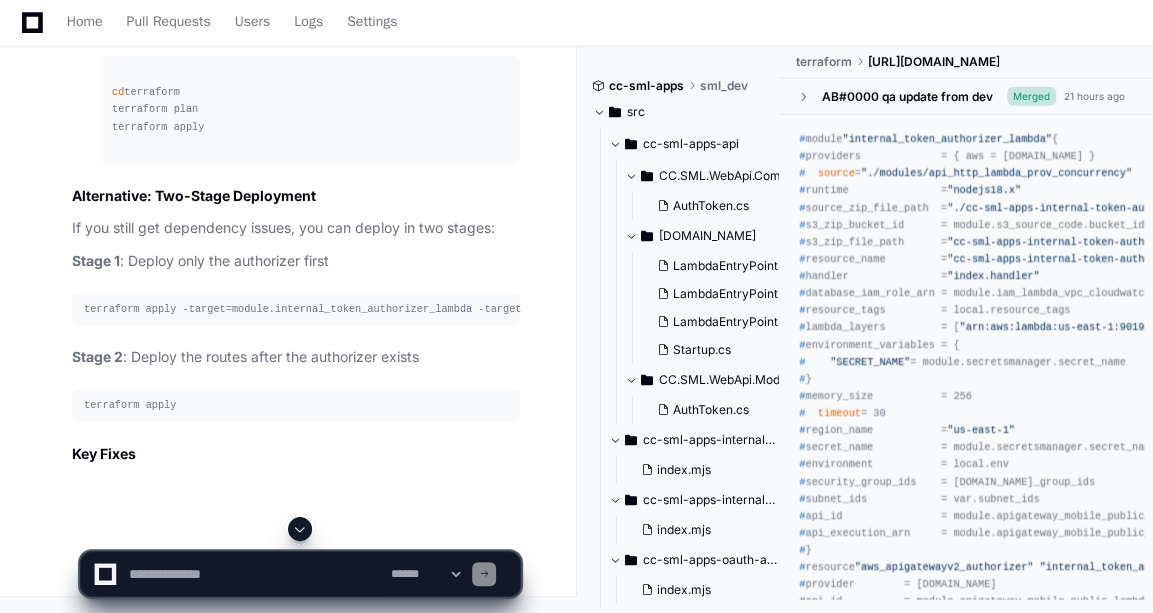click 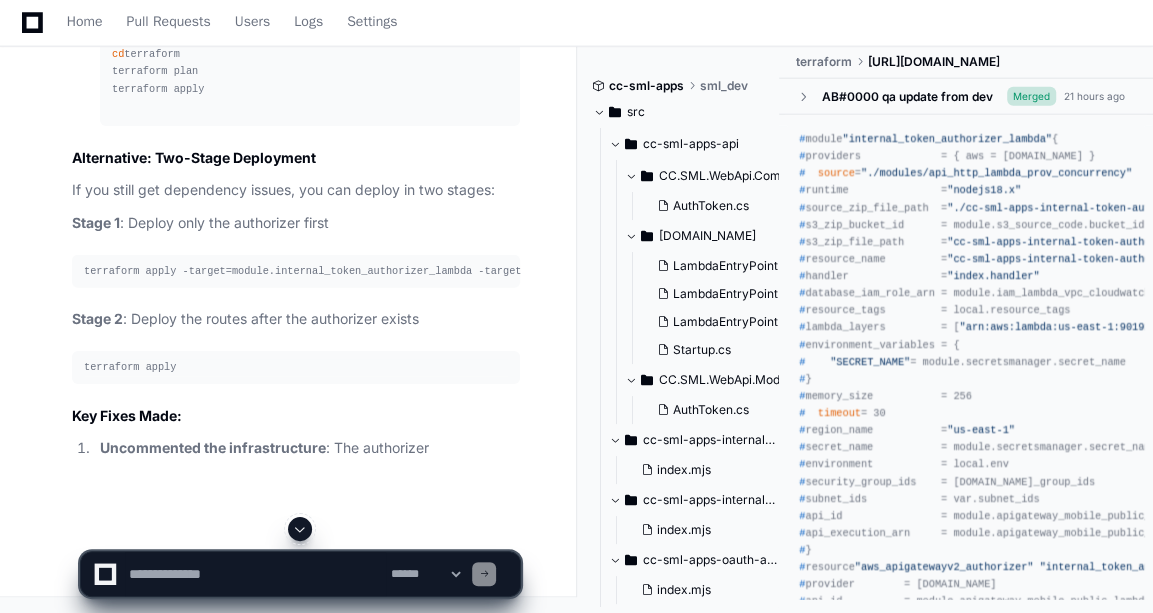 scroll, scrollTop: 14869, scrollLeft: 0, axis: vertical 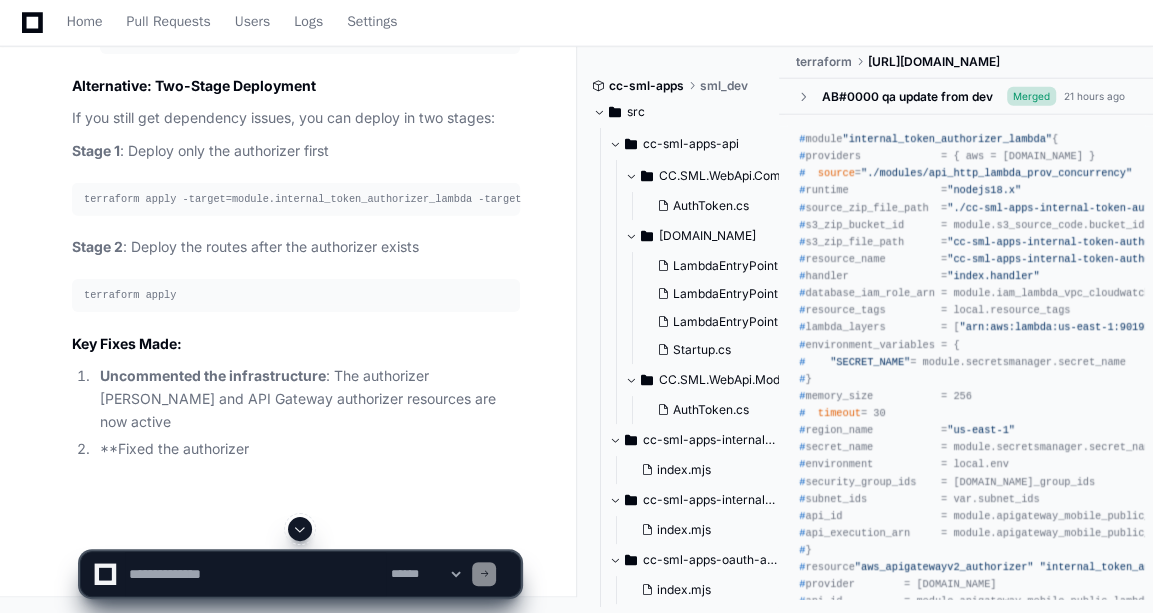 click 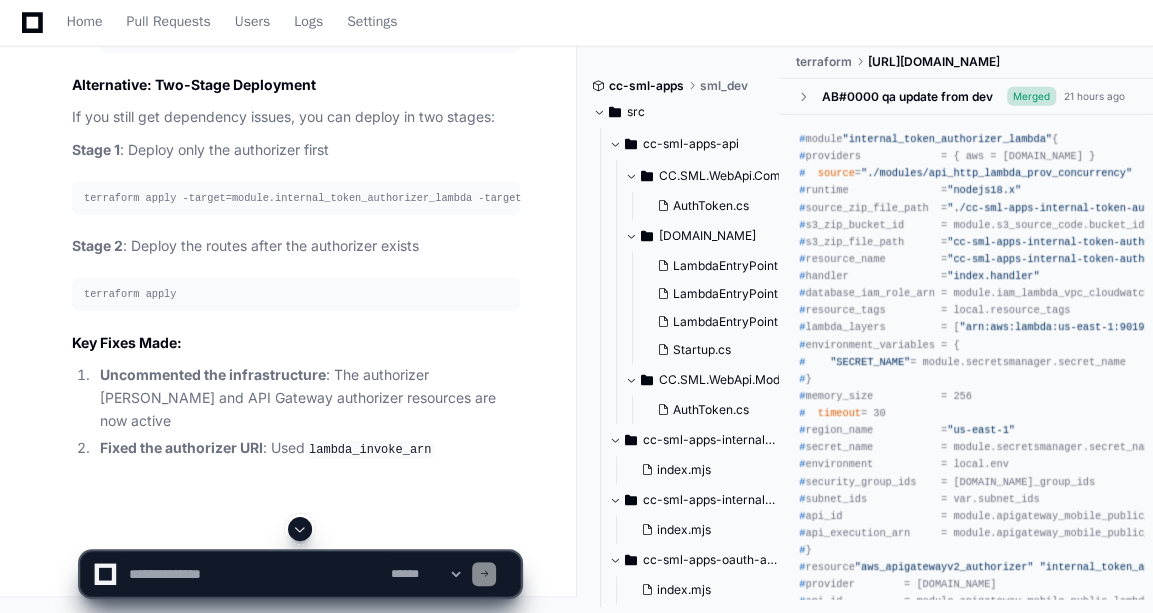 scroll, scrollTop: 14918, scrollLeft: 0, axis: vertical 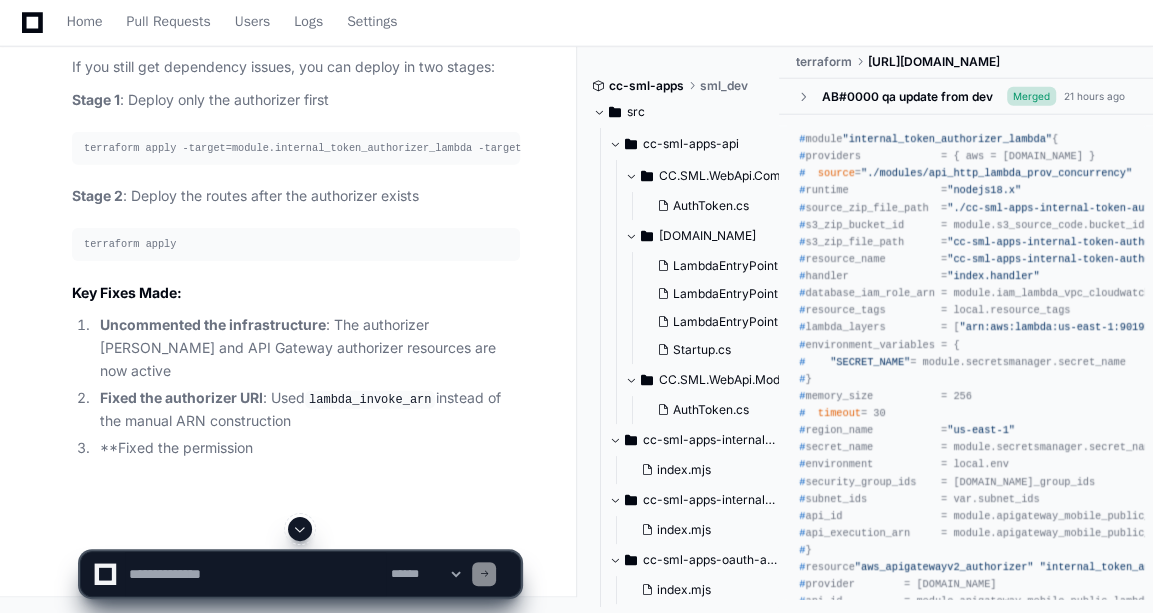 click 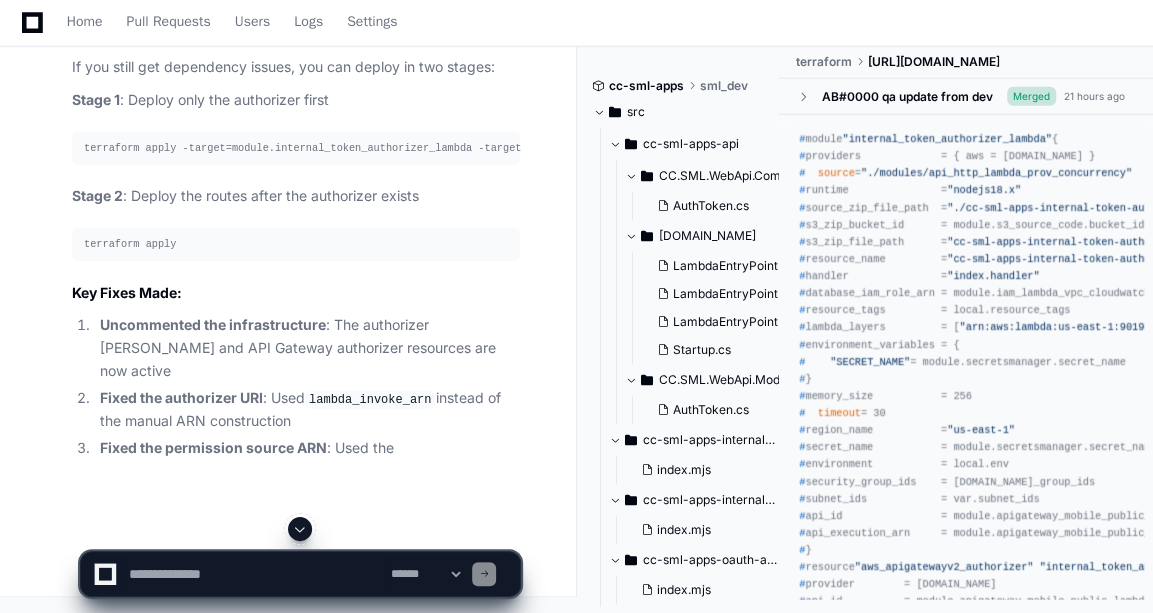 scroll, scrollTop: 14967, scrollLeft: 0, axis: vertical 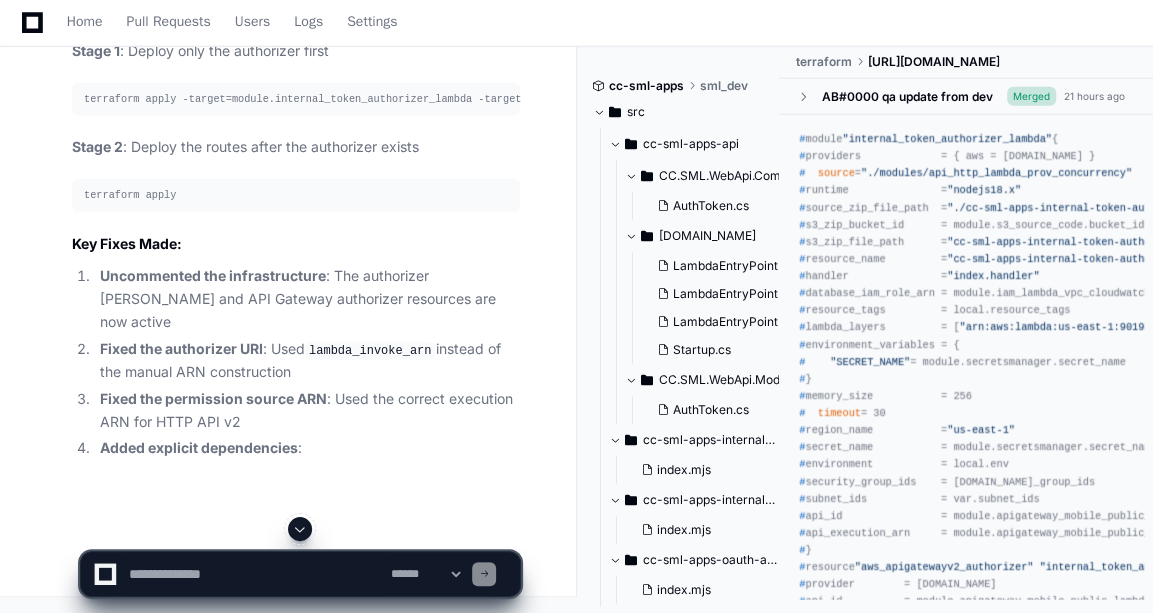 click 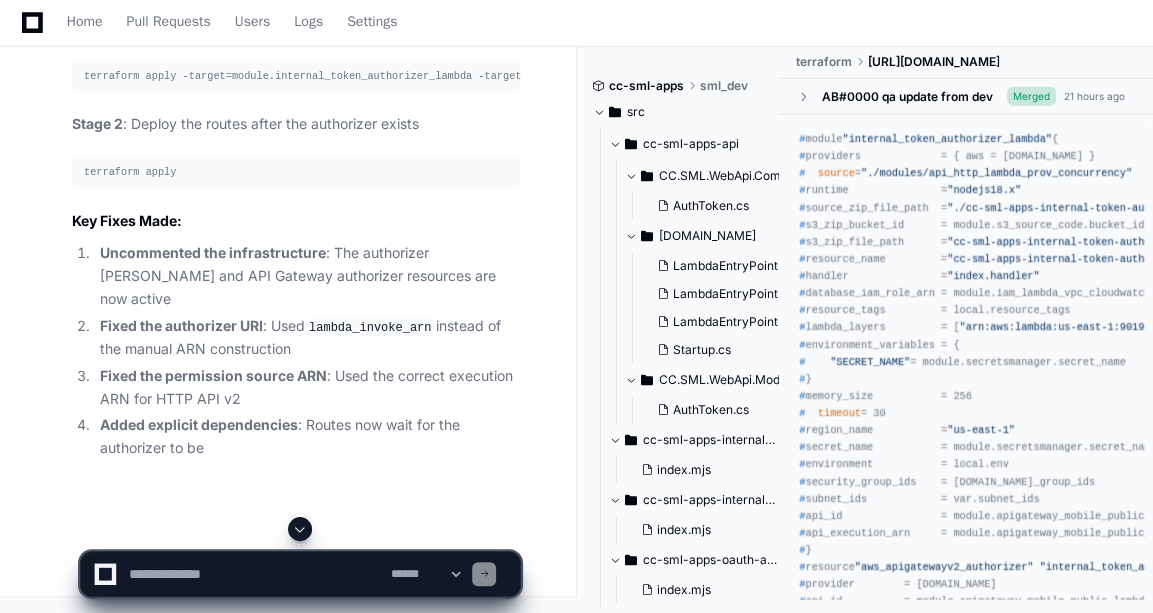 scroll, scrollTop: 15017, scrollLeft: 0, axis: vertical 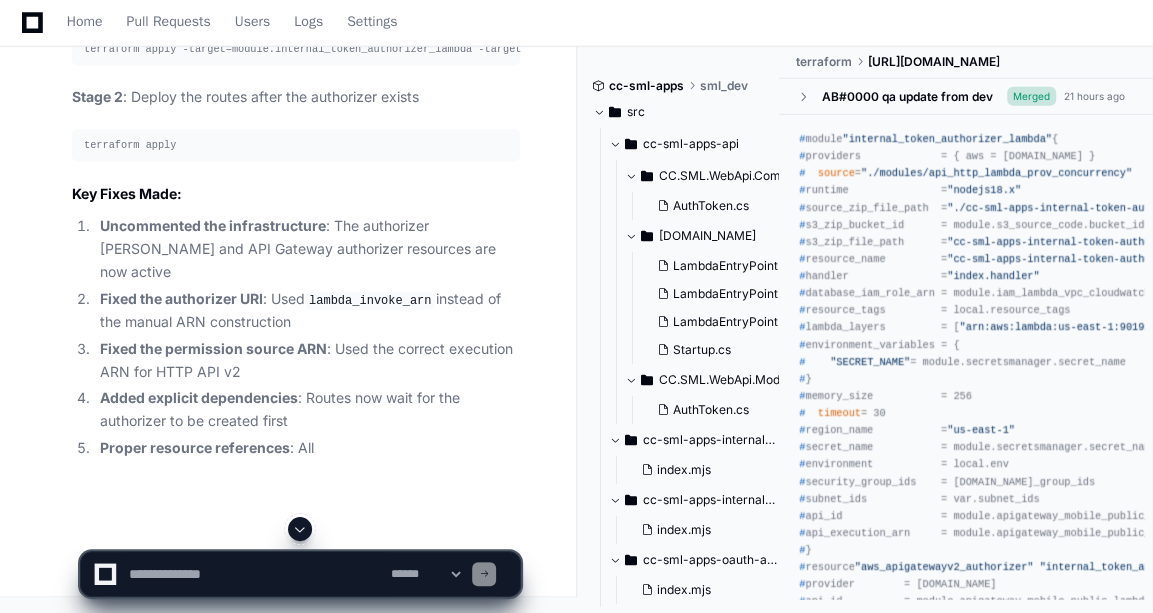 click 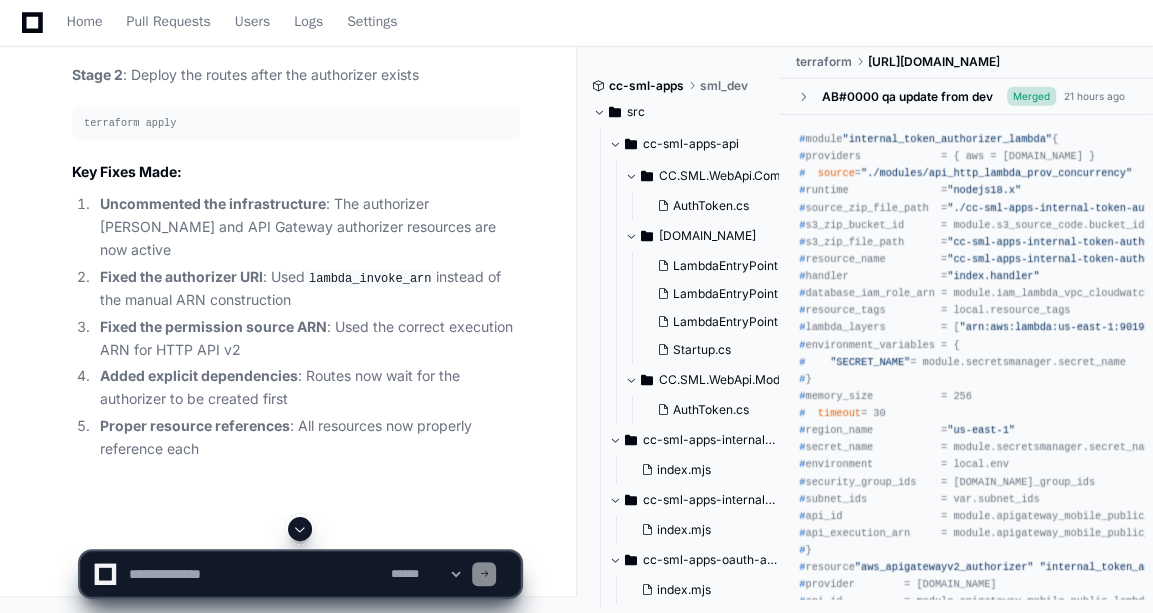 scroll, scrollTop: 15066, scrollLeft: 0, axis: vertical 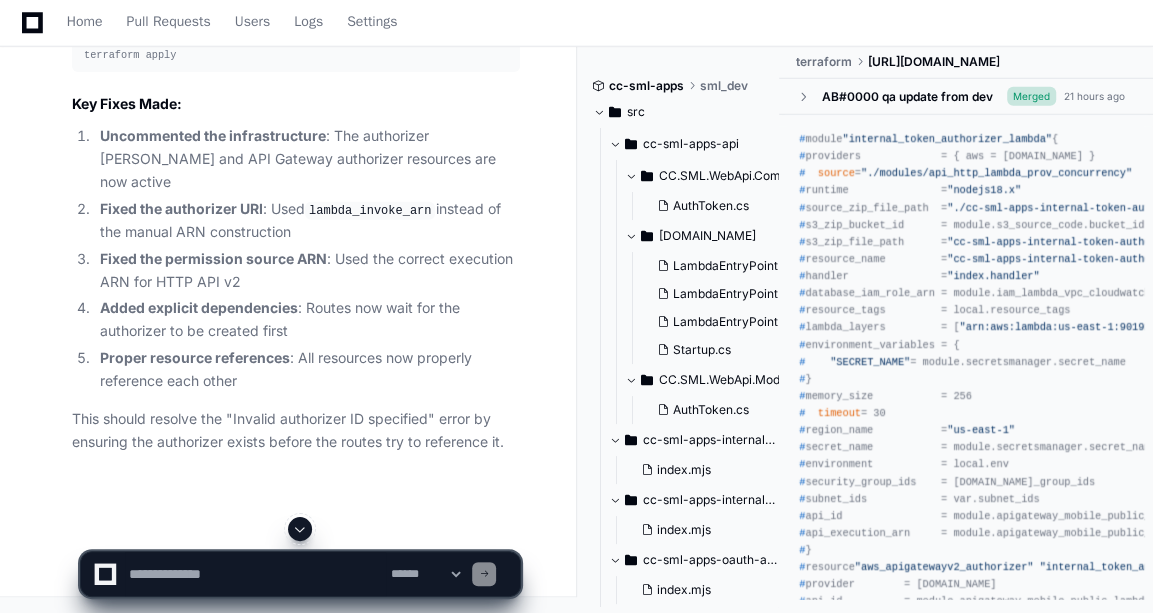 click 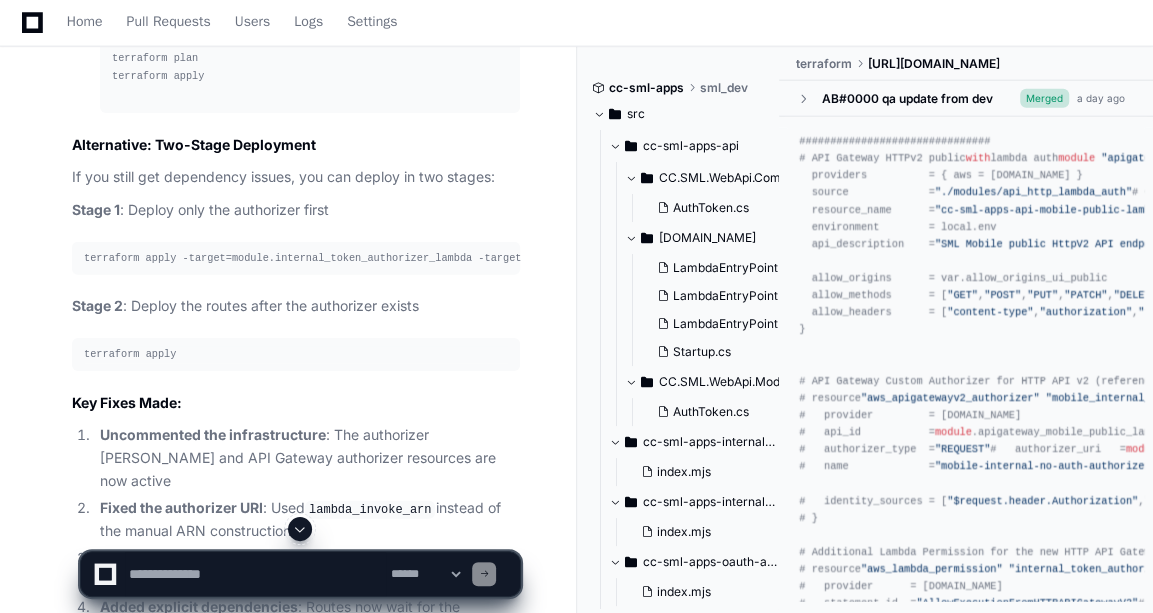 scroll, scrollTop: 11250, scrollLeft: 0, axis: vertical 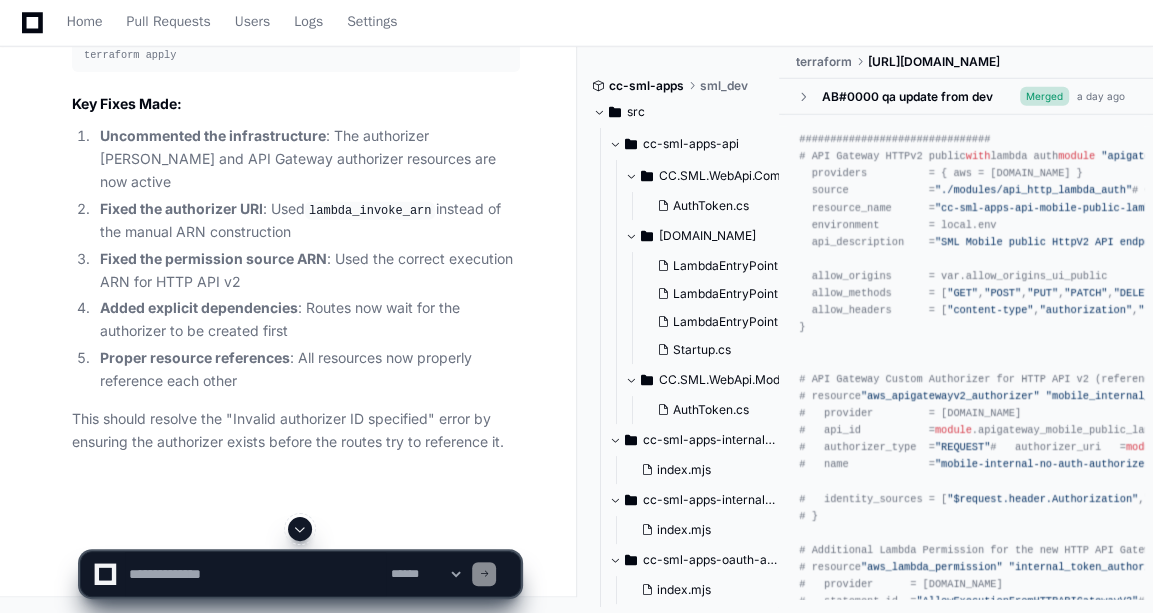 click 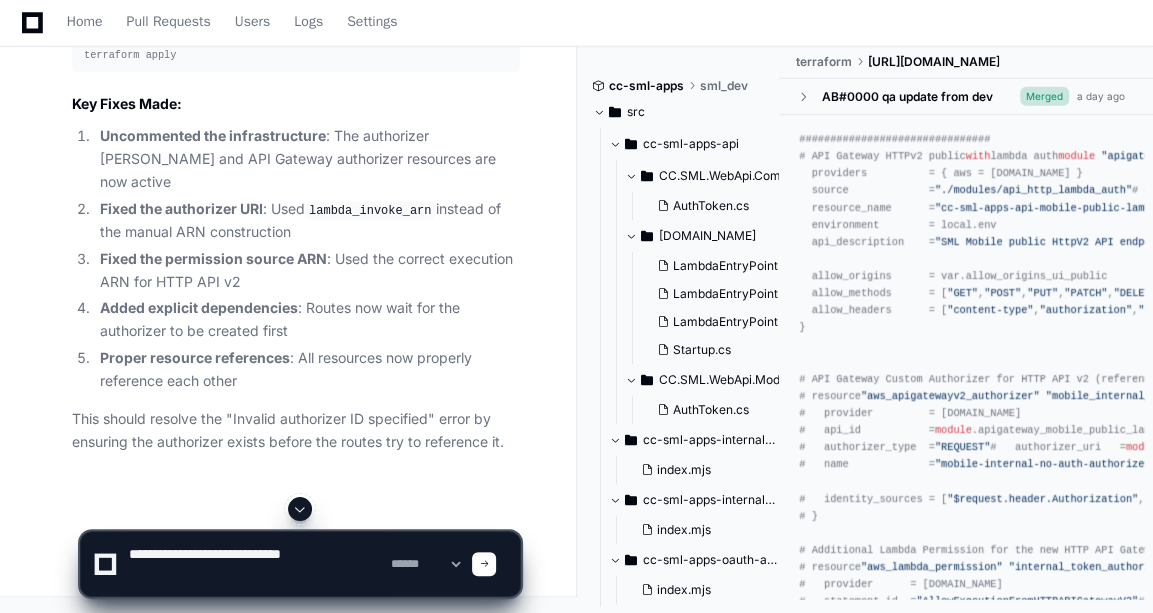 paste on "**********" 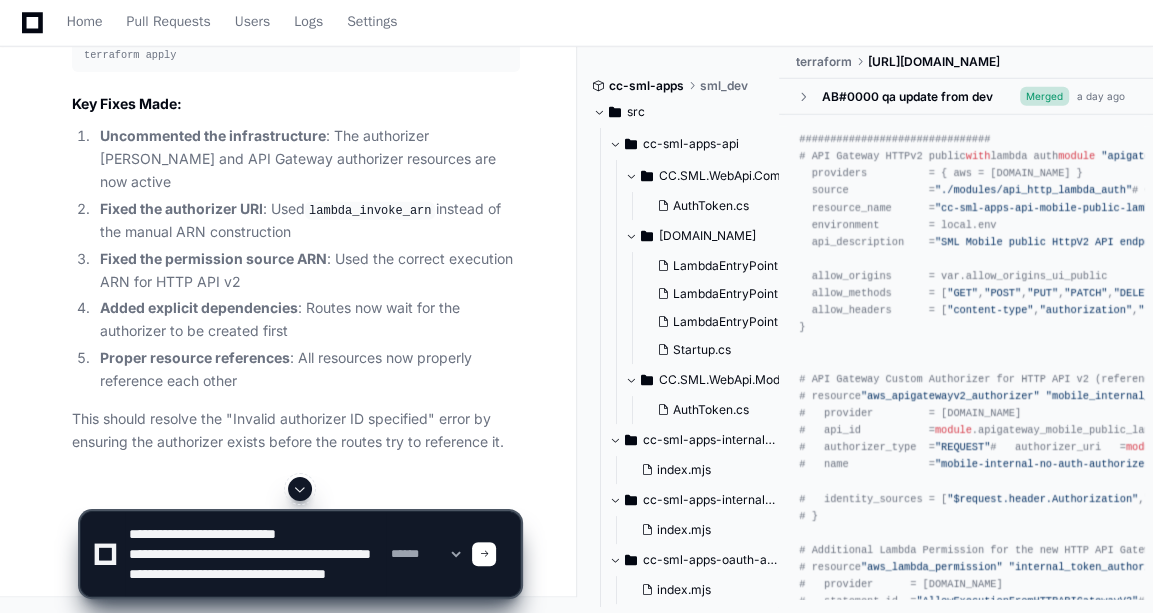 scroll, scrollTop: 26, scrollLeft: 0, axis: vertical 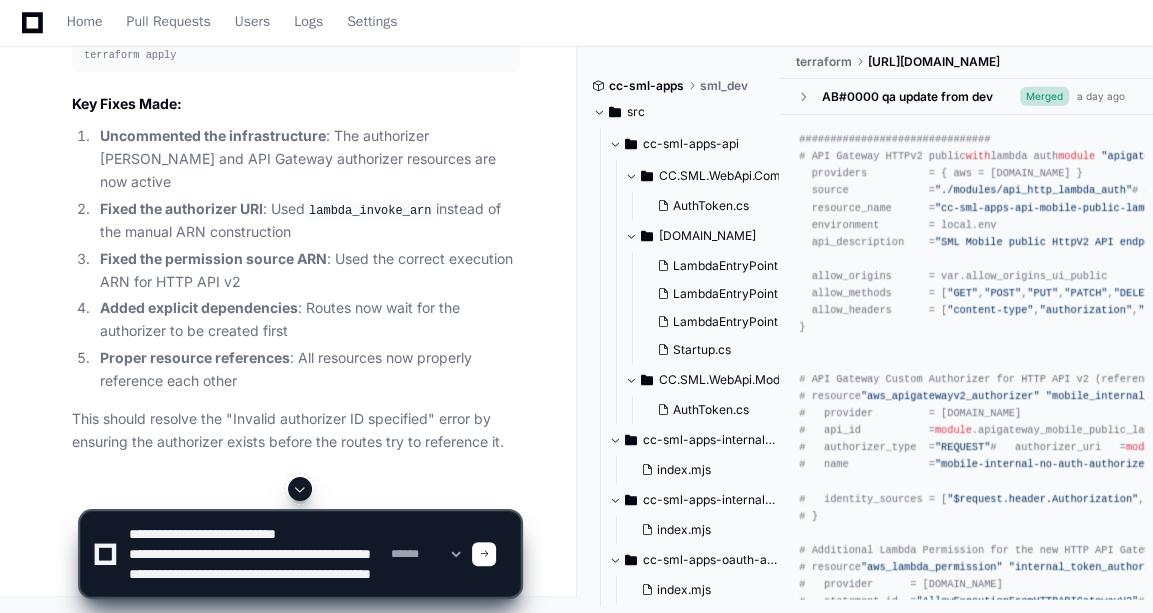 type on "**********" 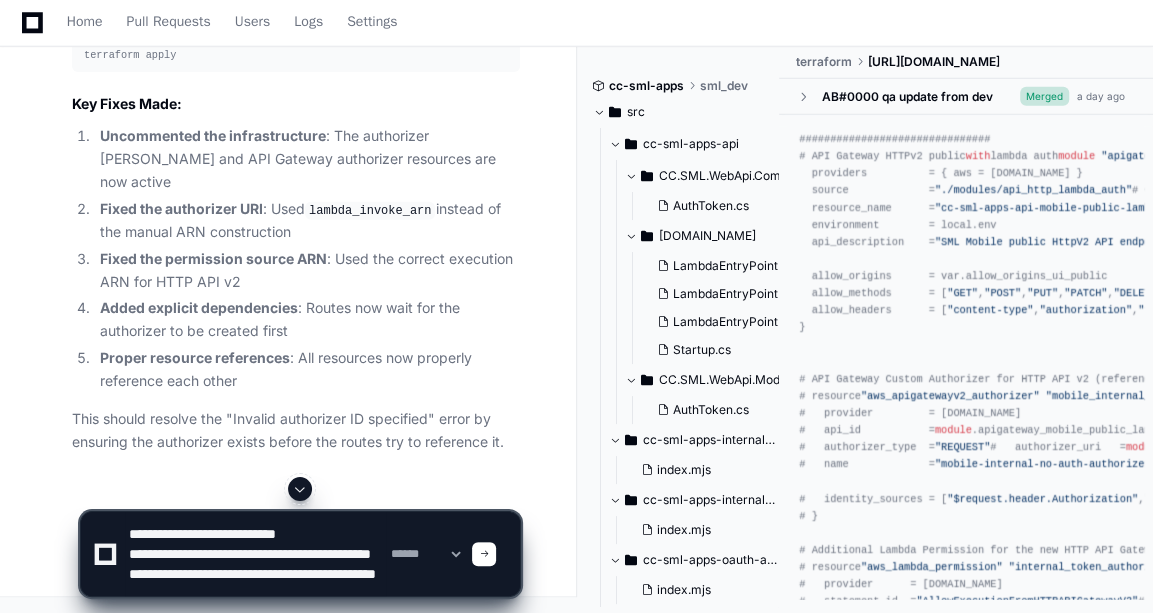 type 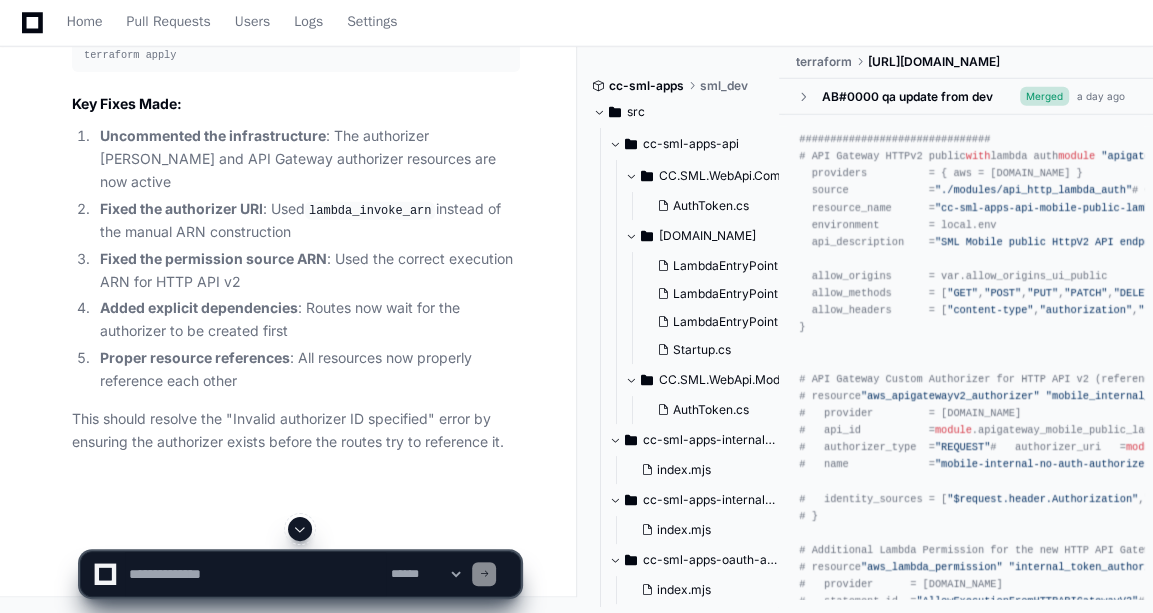 scroll, scrollTop: 0, scrollLeft: 0, axis: both 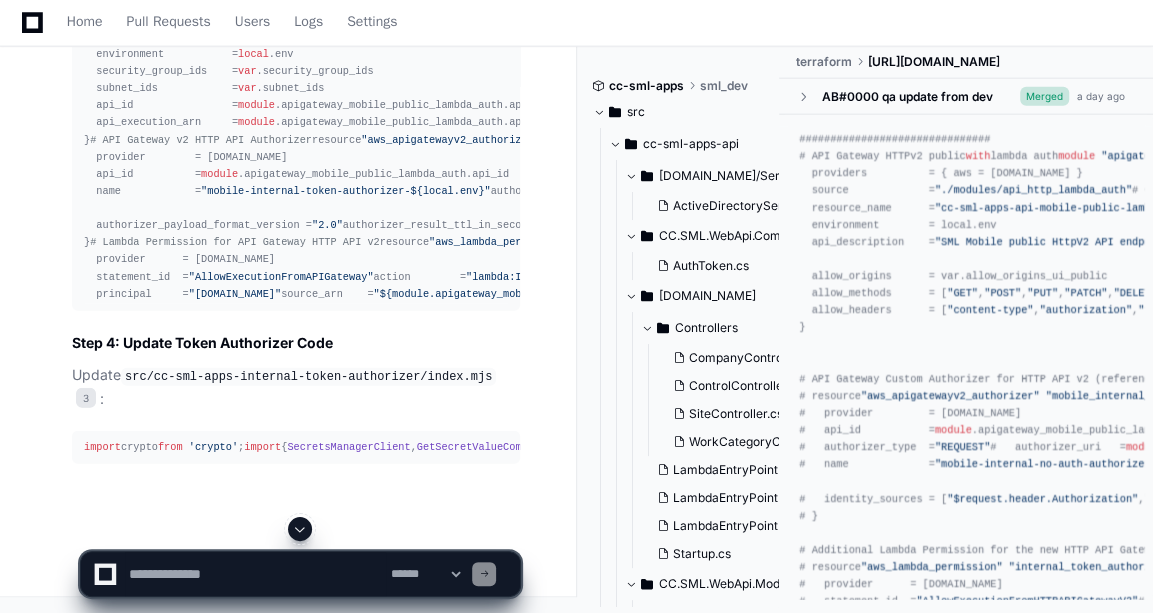 drag, startPoint x: 0, startPoint y: 502, endPoint x: 306, endPoint y: 529, distance: 307.18887 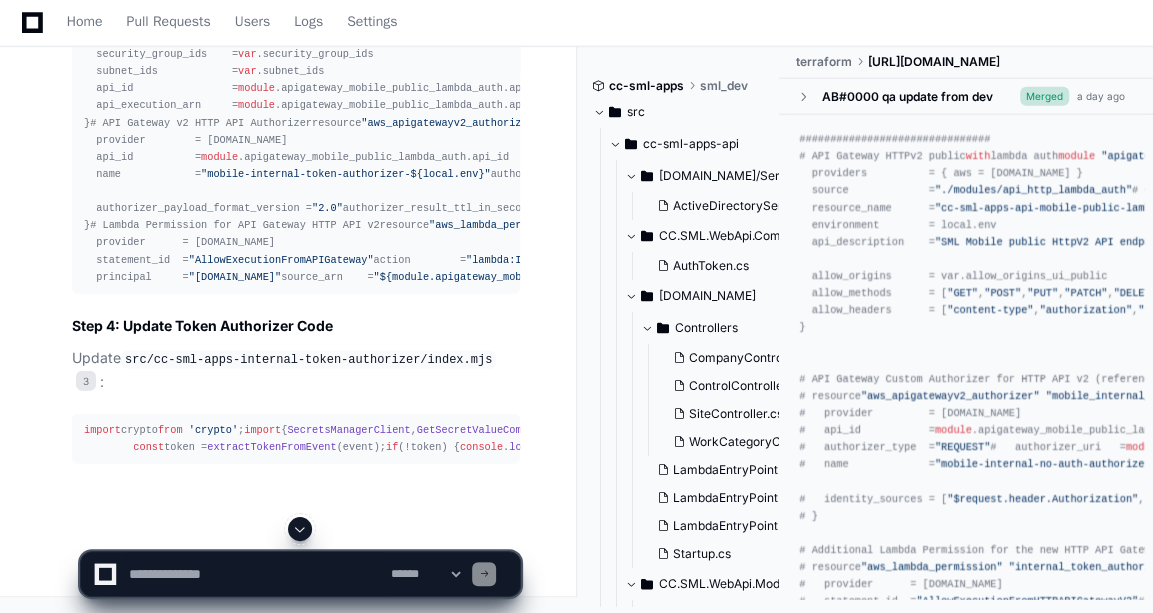 click 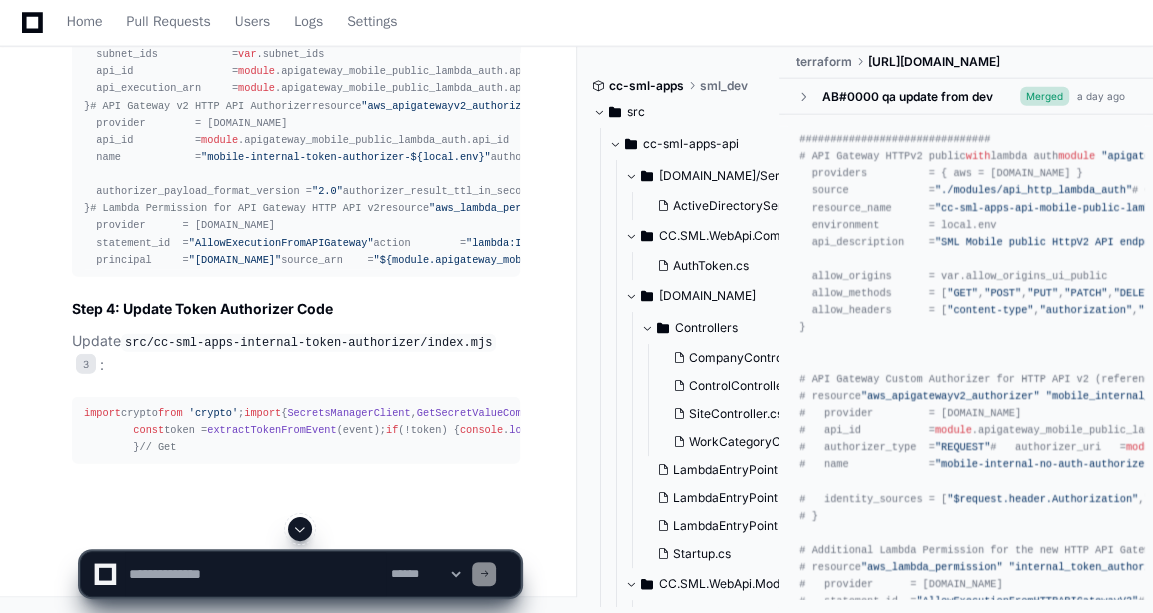 click 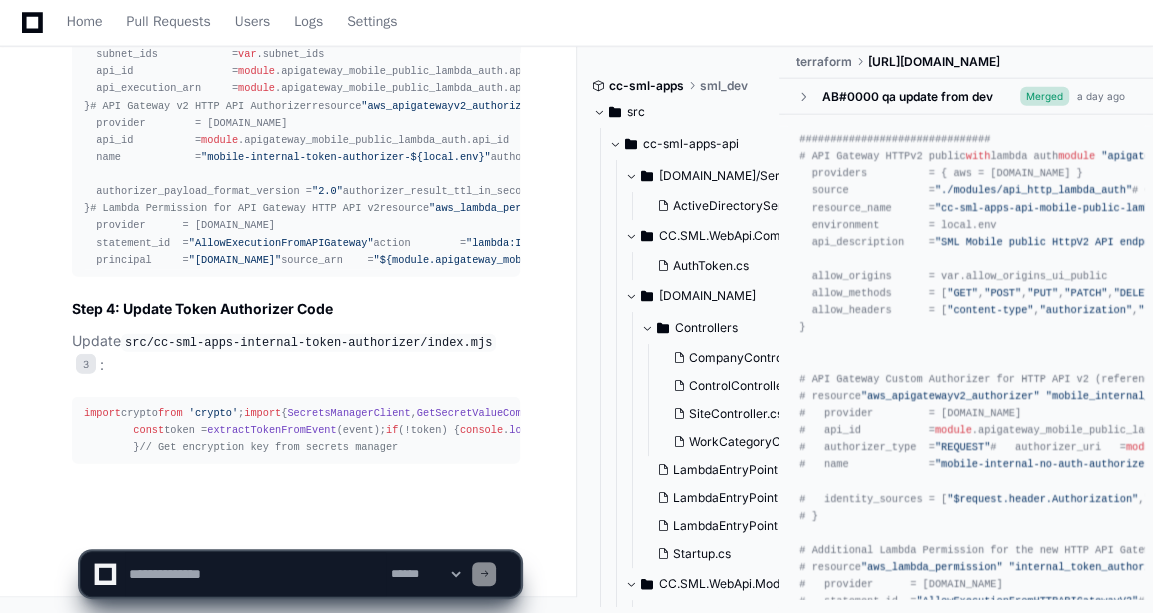 scroll, scrollTop: 20510, scrollLeft: 0, axis: vertical 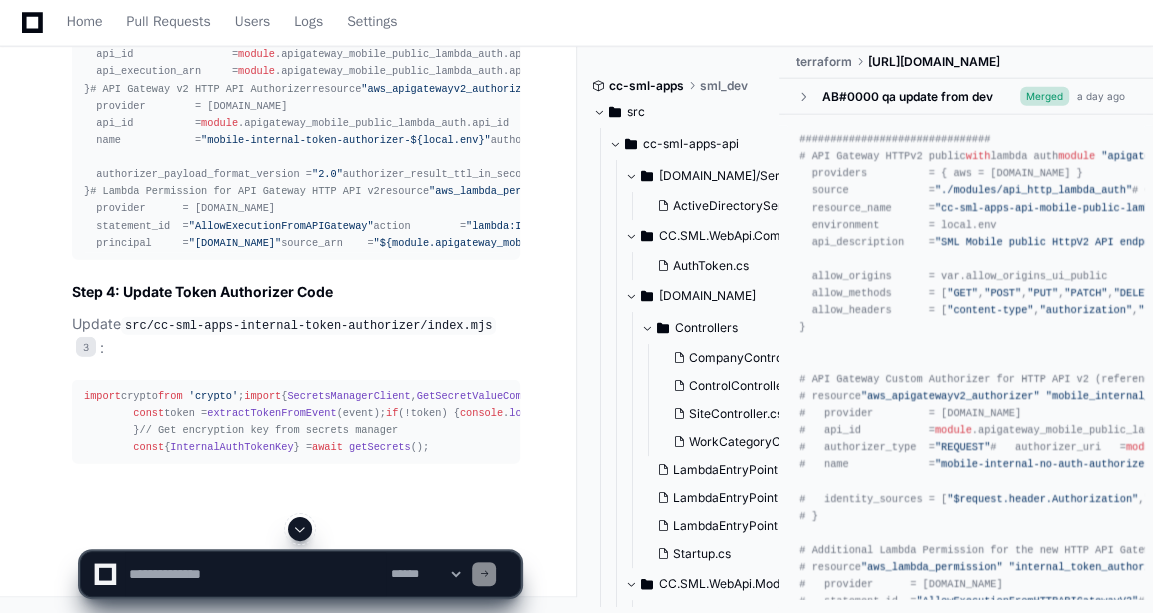 click 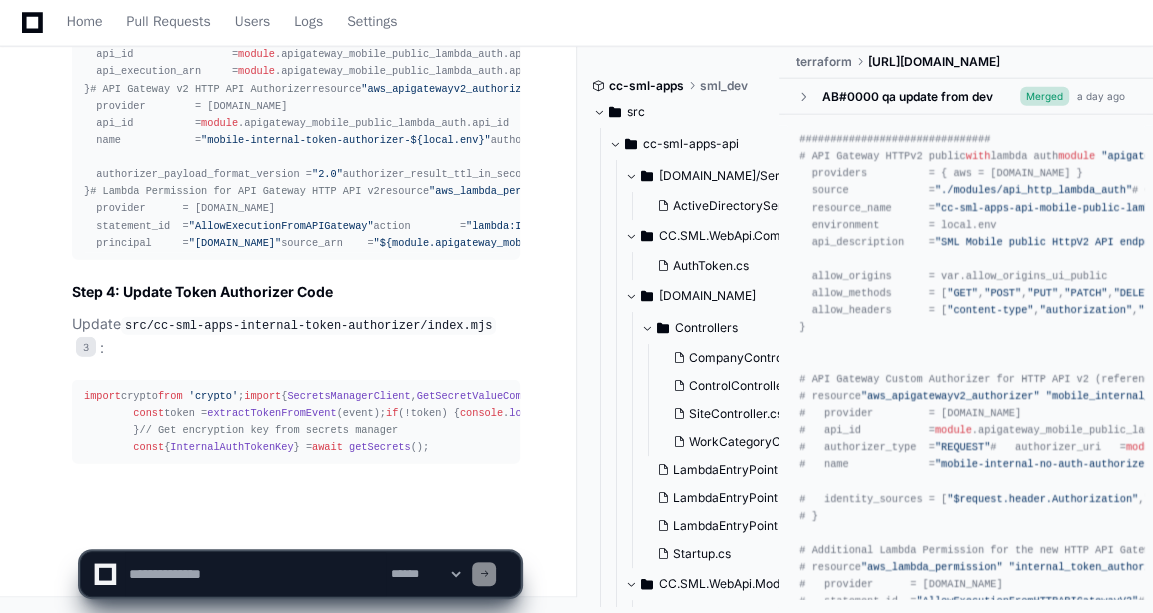scroll, scrollTop: 20527, scrollLeft: 0, axis: vertical 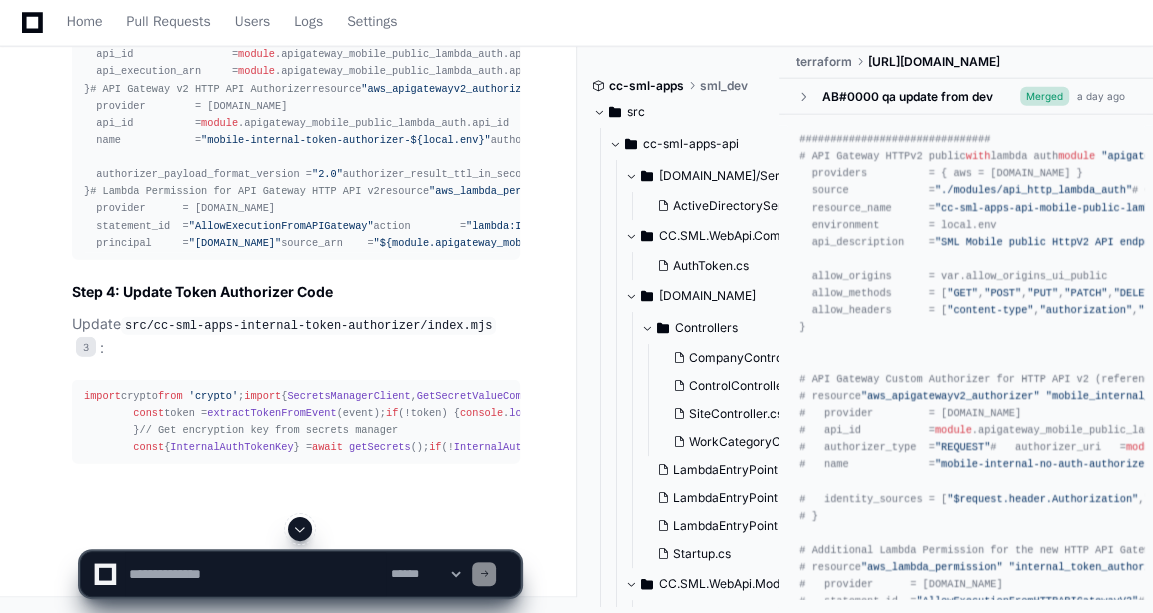 click 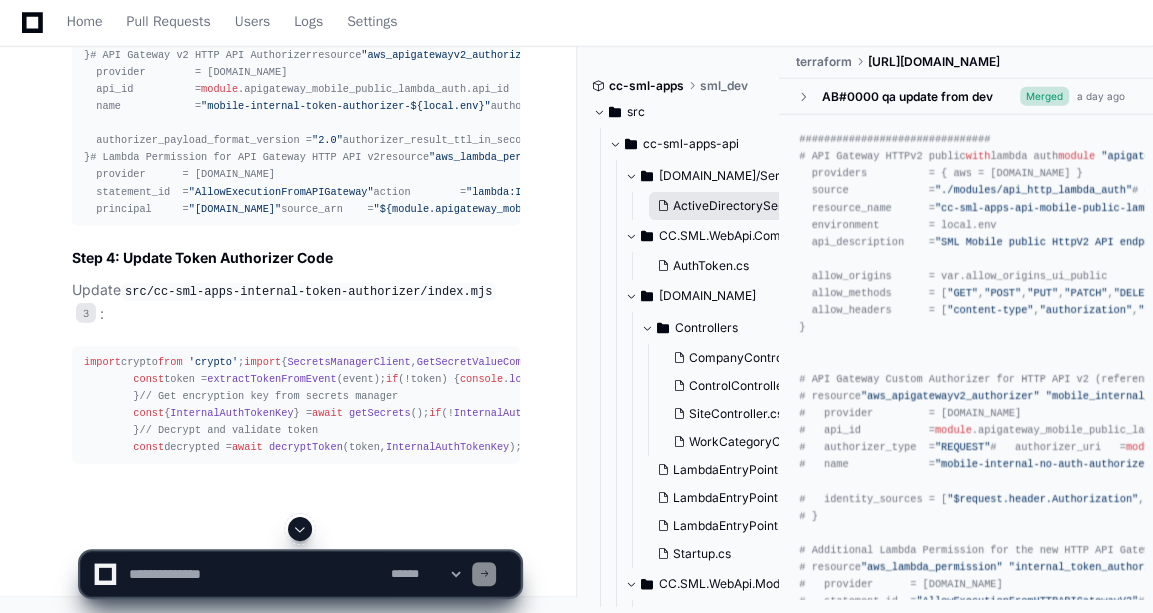 scroll, scrollTop: 19566, scrollLeft: 0, axis: vertical 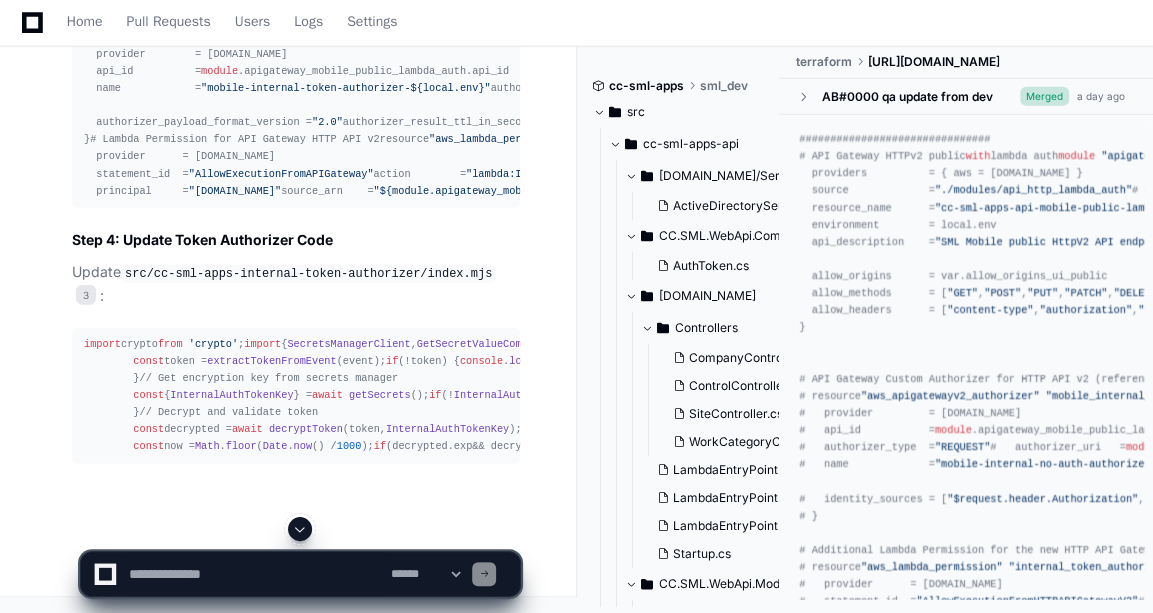 click 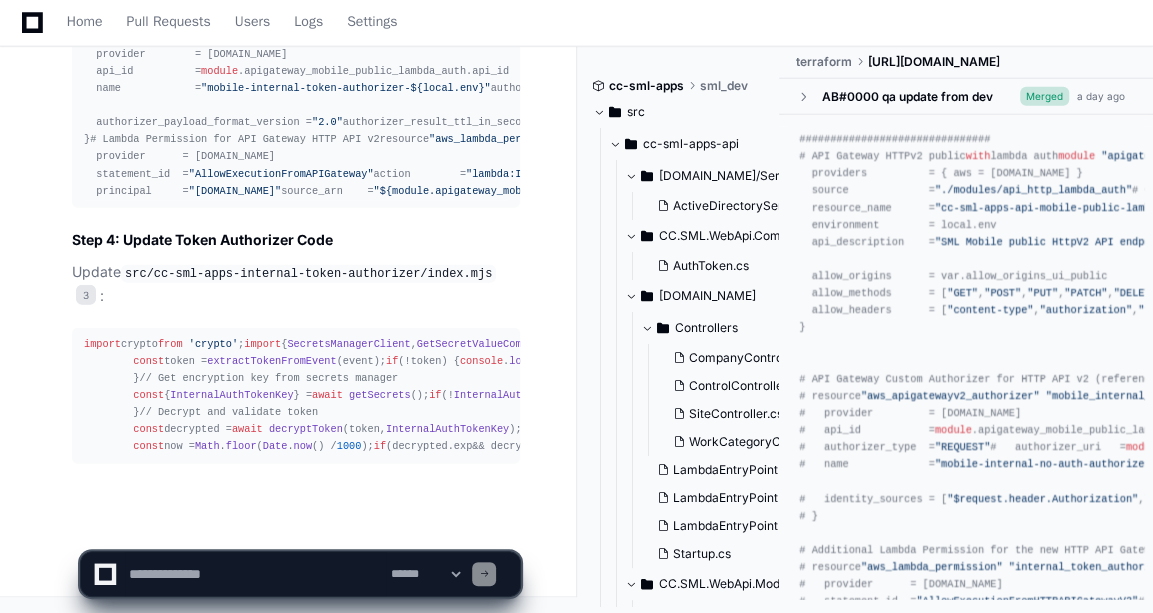 scroll, scrollTop: 20716, scrollLeft: 0, axis: vertical 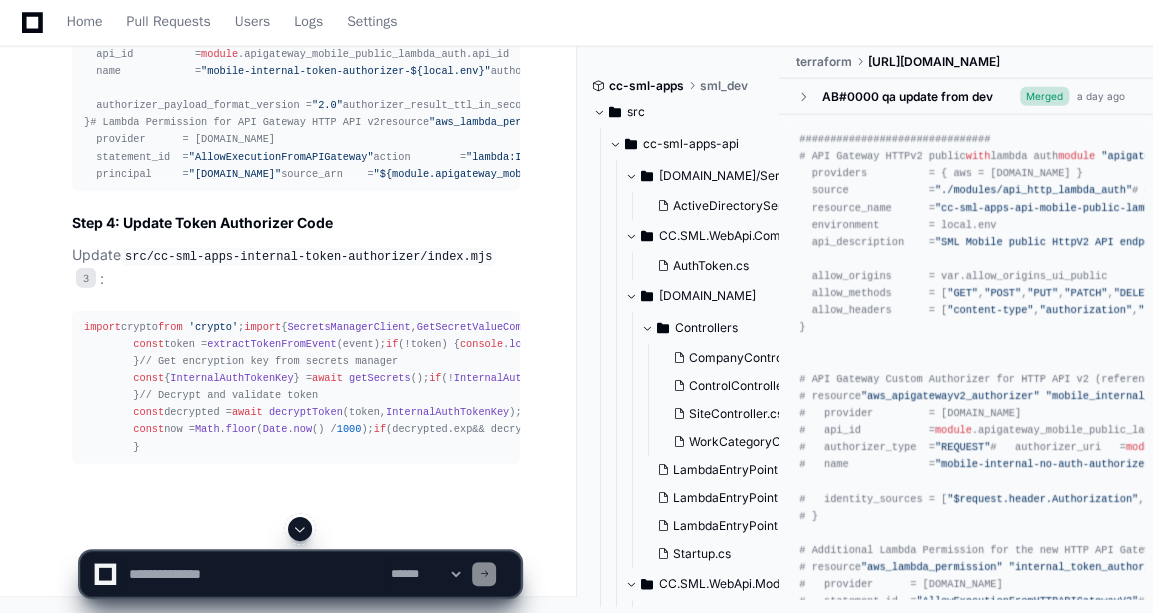 click 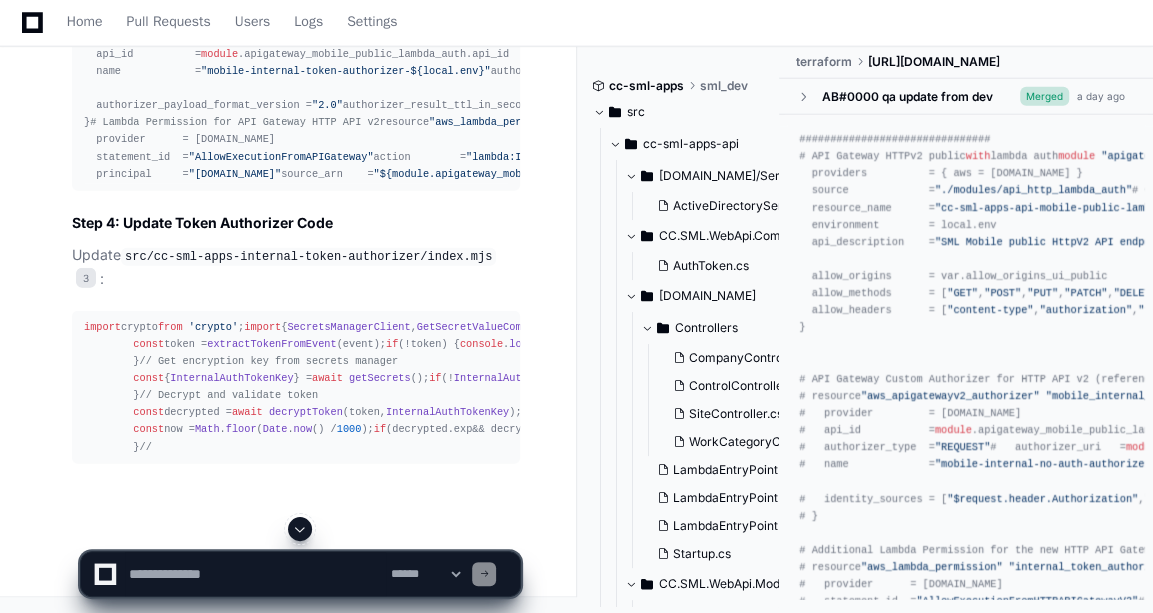 scroll, scrollTop: 20767, scrollLeft: 0, axis: vertical 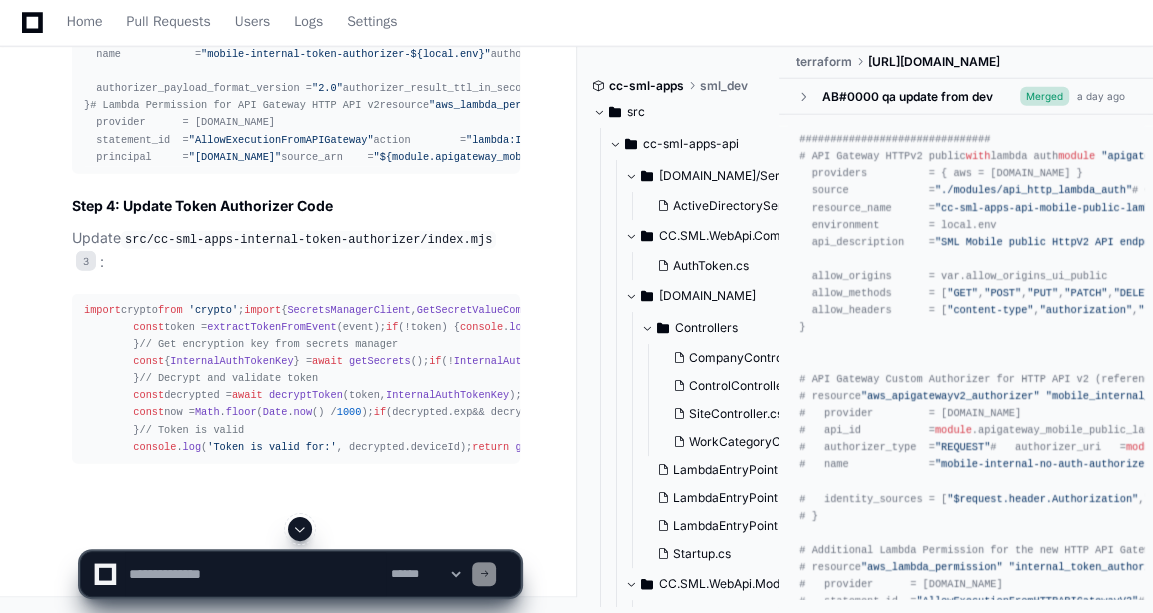click 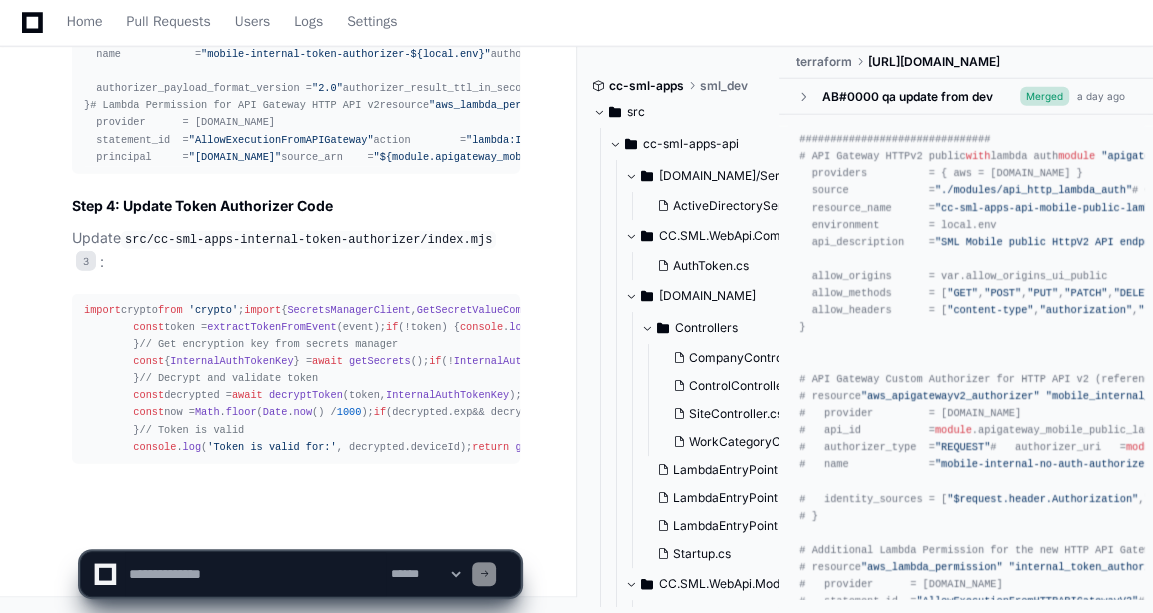 scroll, scrollTop: 20836, scrollLeft: 0, axis: vertical 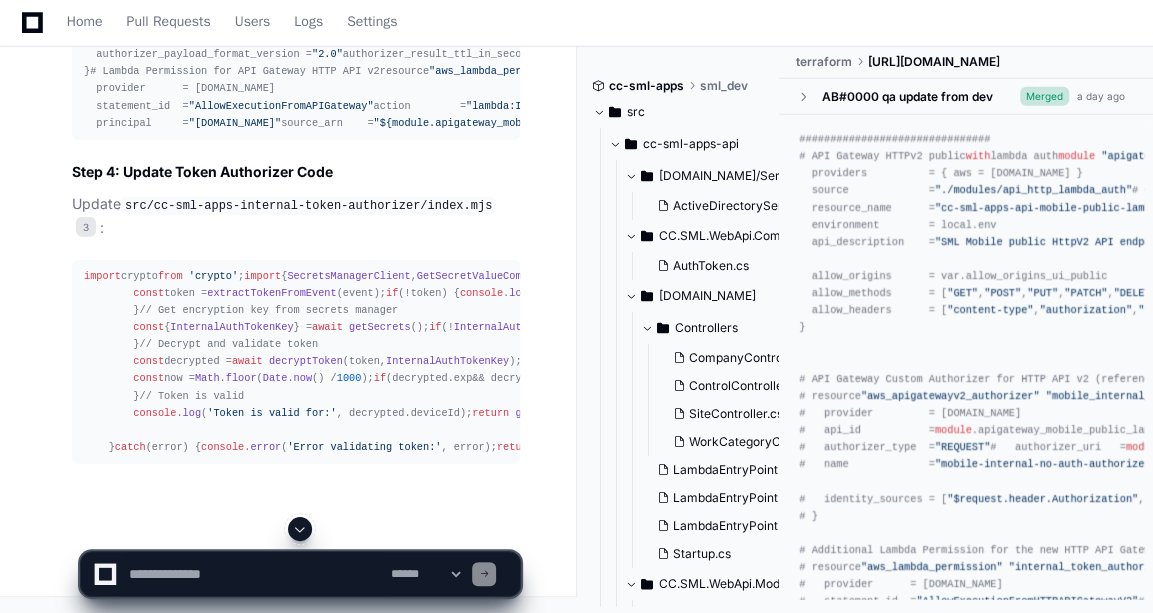 click 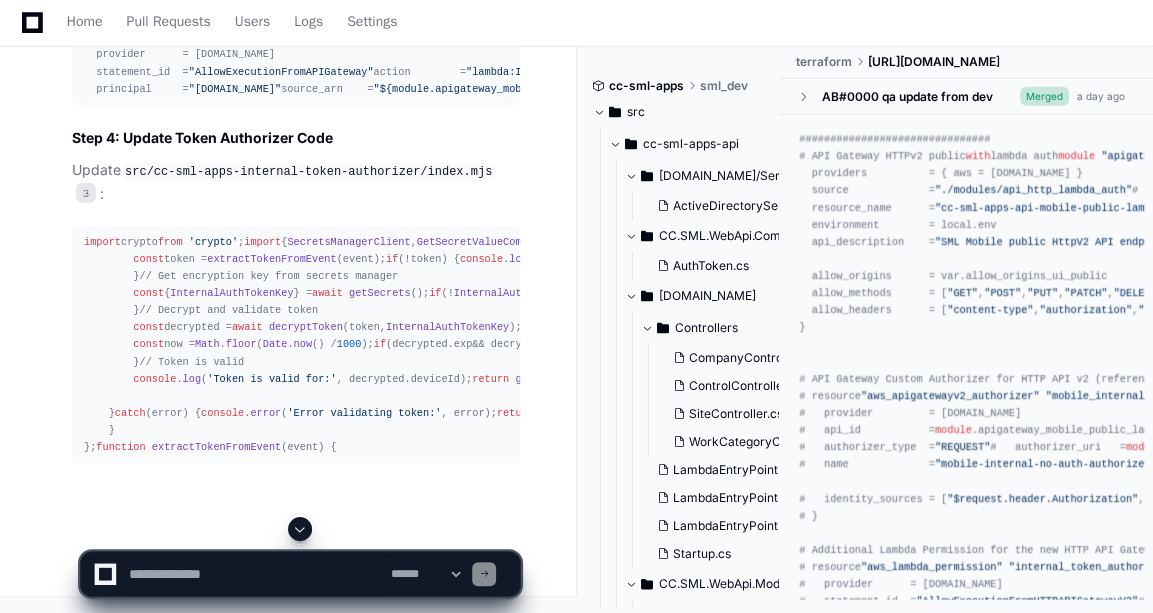 scroll, scrollTop: 20938, scrollLeft: 0, axis: vertical 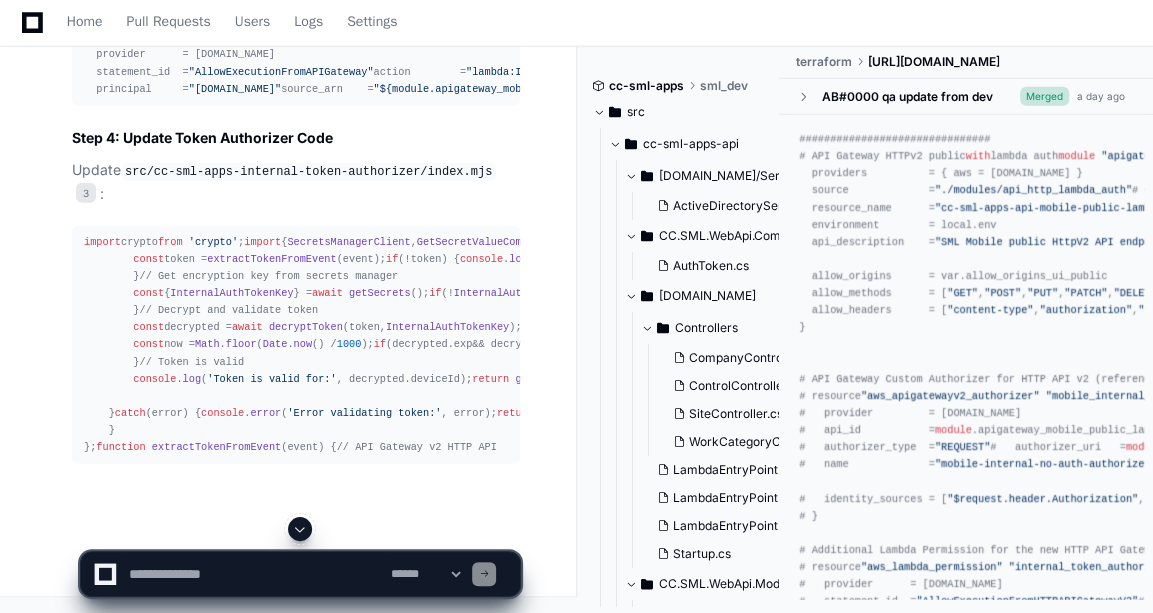click 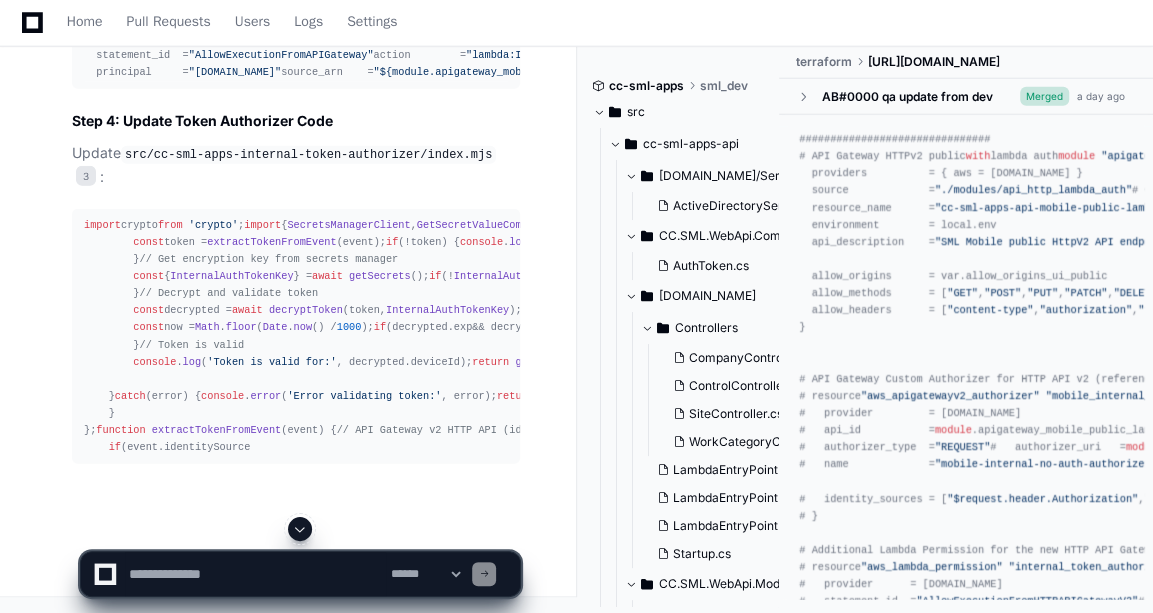 scroll, scrollTop: 21024, scrollLeft: 0, axis: vertical 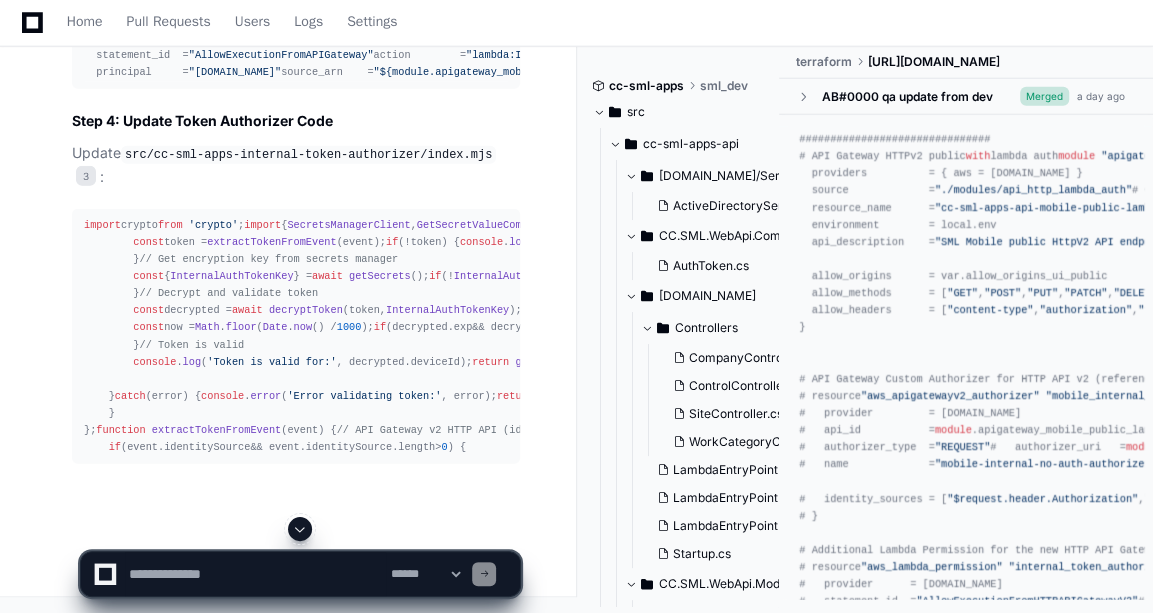 click 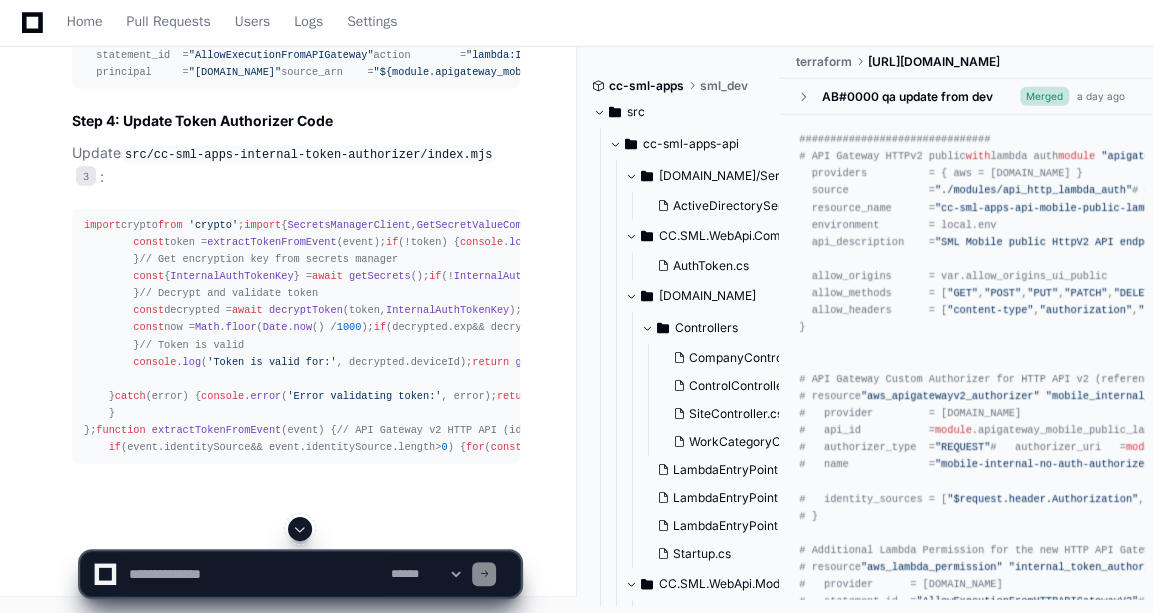 click 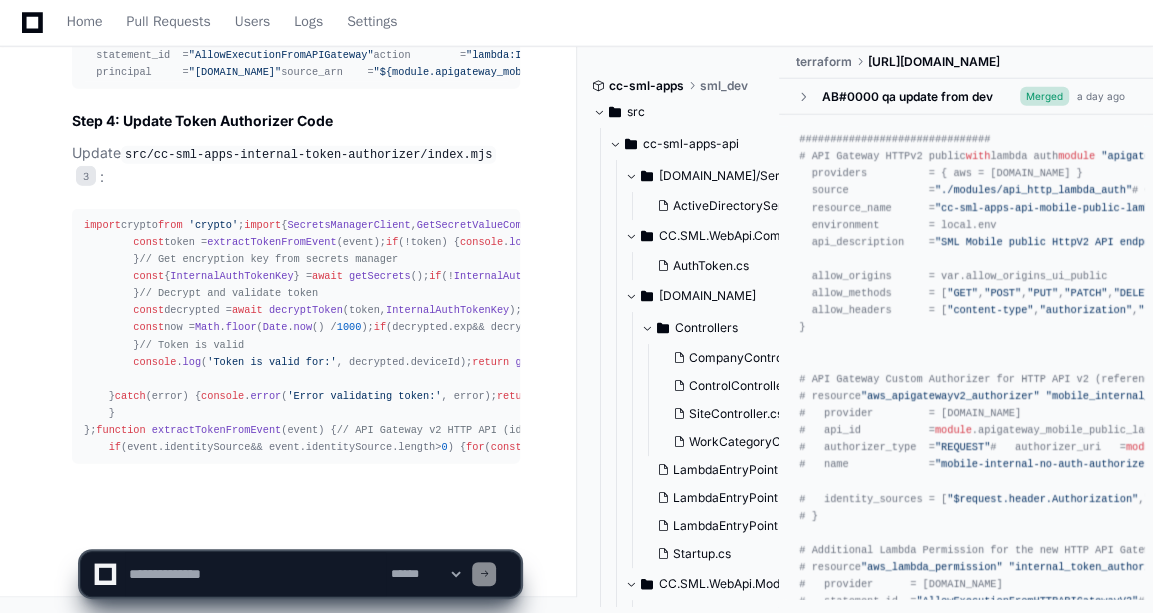 scroll, scrollTop: 21058, scrollLeft: 0, axis: vertical 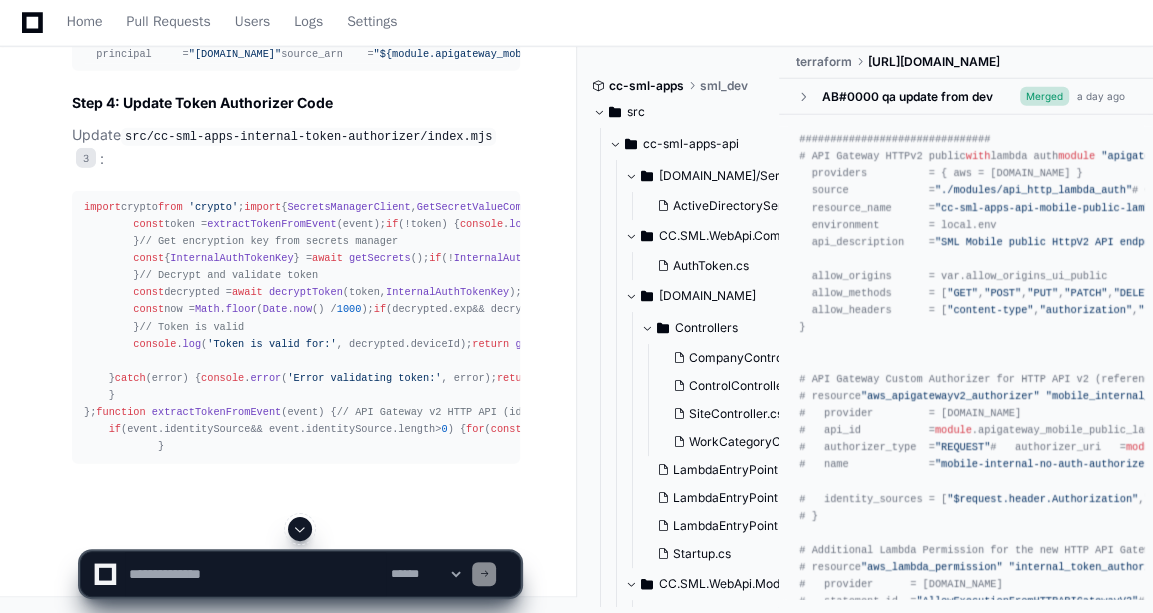 click on "[US_STATE] Pacific GP-cc-sml-apps  Docs  Feedback
Home Pull Requests Users Logs Settings Lambda Authorizer Integration Help  Created by  @ [PERSON_NAME]  now   Share
[PERSON_NAME] 2 hours ago when we call the apigateway_mobile_public_lambda_auth and pass the token currently it does not validate that, we have to integrate a lambda authorizer  which is present in main_mobile_noauth_token_authorizer which calls the cc-sml-apps-internal-token-authorizer to validate if the token is valid, help me intergate the lambda authorizor
PlayerZero 2 hours ago Thinking Researching apigateway_mobile_public_lambda_auth I'll help you integrate the lambda authorizer for token validation in your API Gateway setup. Let me first examine the current infrastructure and authorizer components.
Researching main_mobile_noauth_token_authorizer cc-sml-apps-internal-token-authorizer Reading index.mjs 1 2
:" at bounding box center (576, -7496) 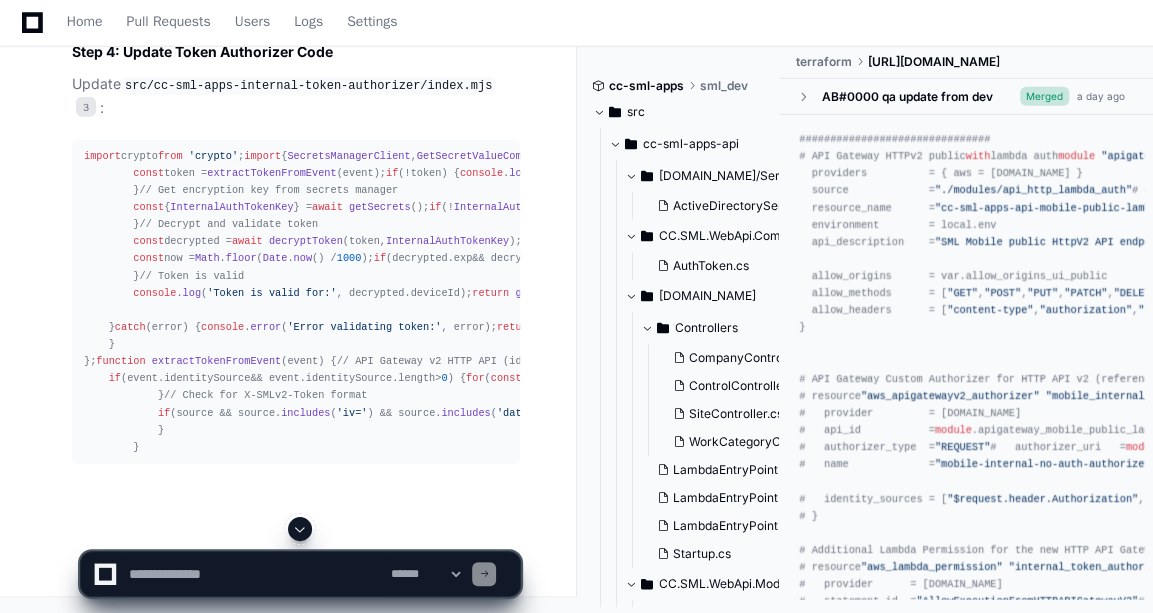 click 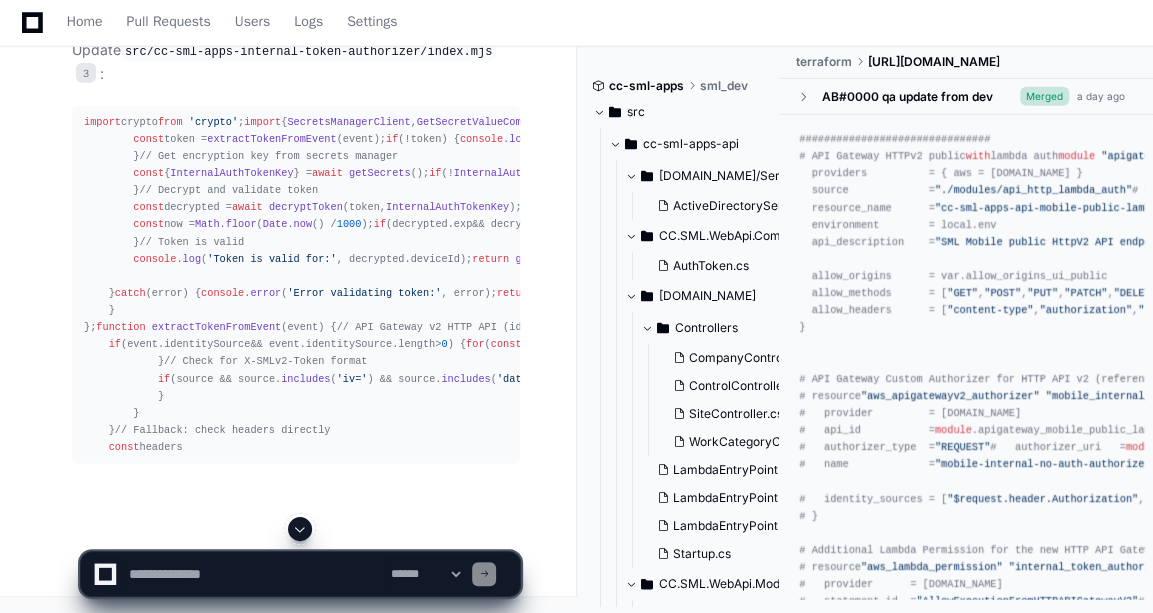 scroll, scrollTop: 21252, scrollLeft: 0, axis: vertical 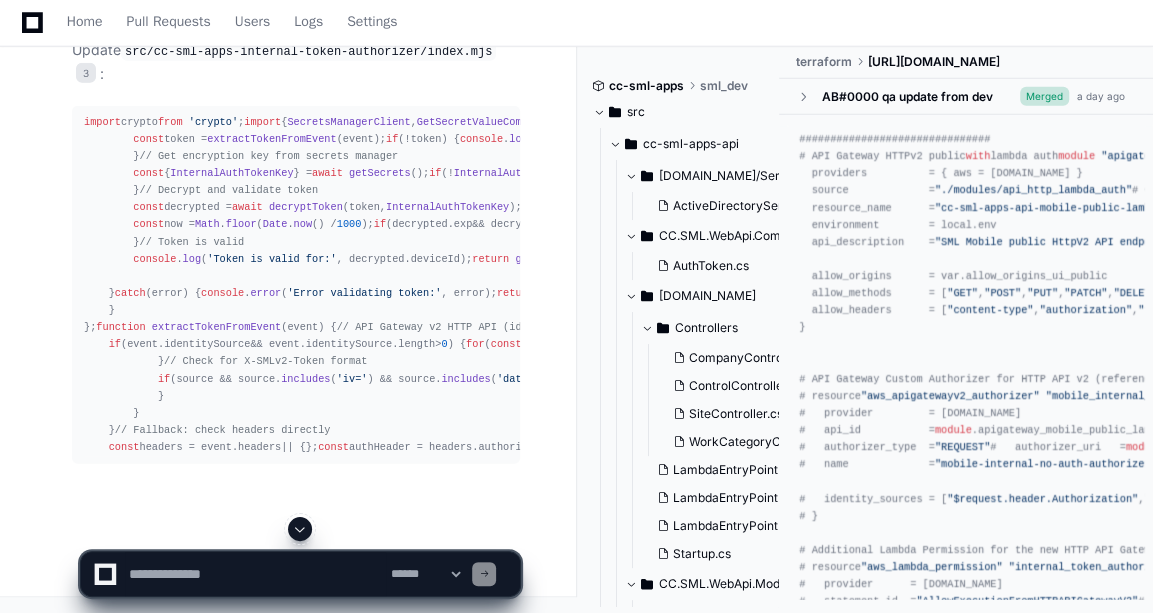 click 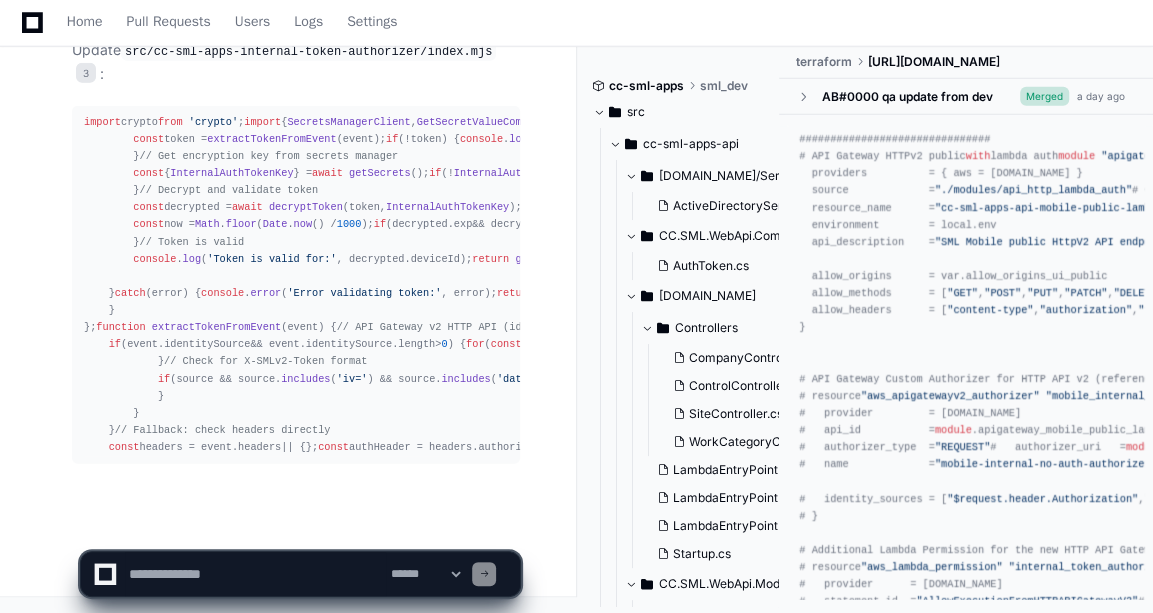 scroll, scrollTop: 21298, scrollLeft: 0, axis: vertical 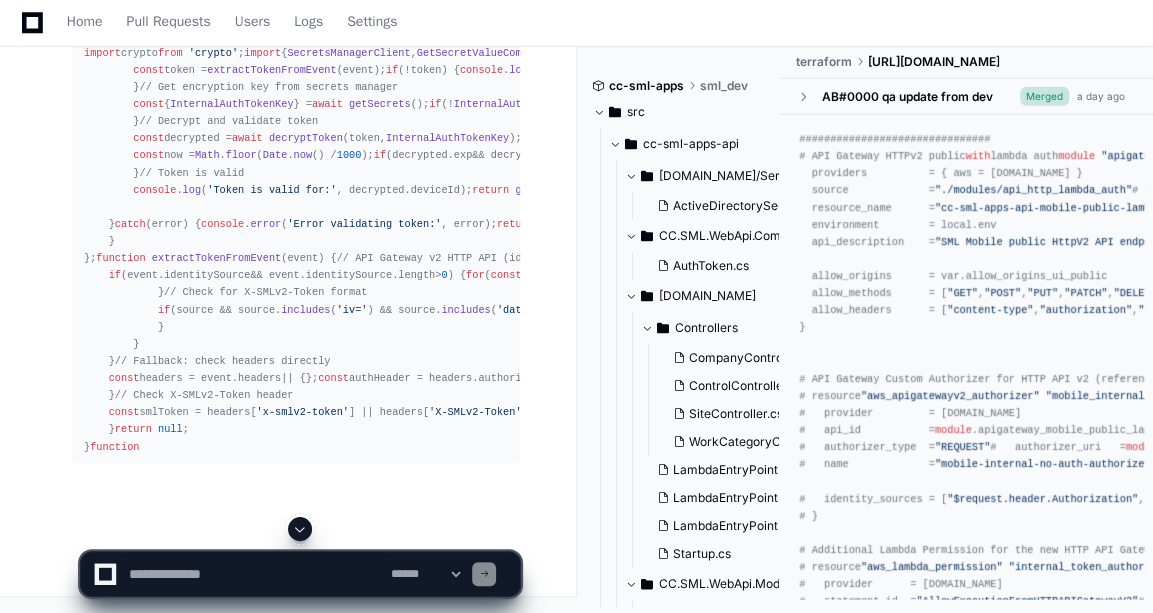 click 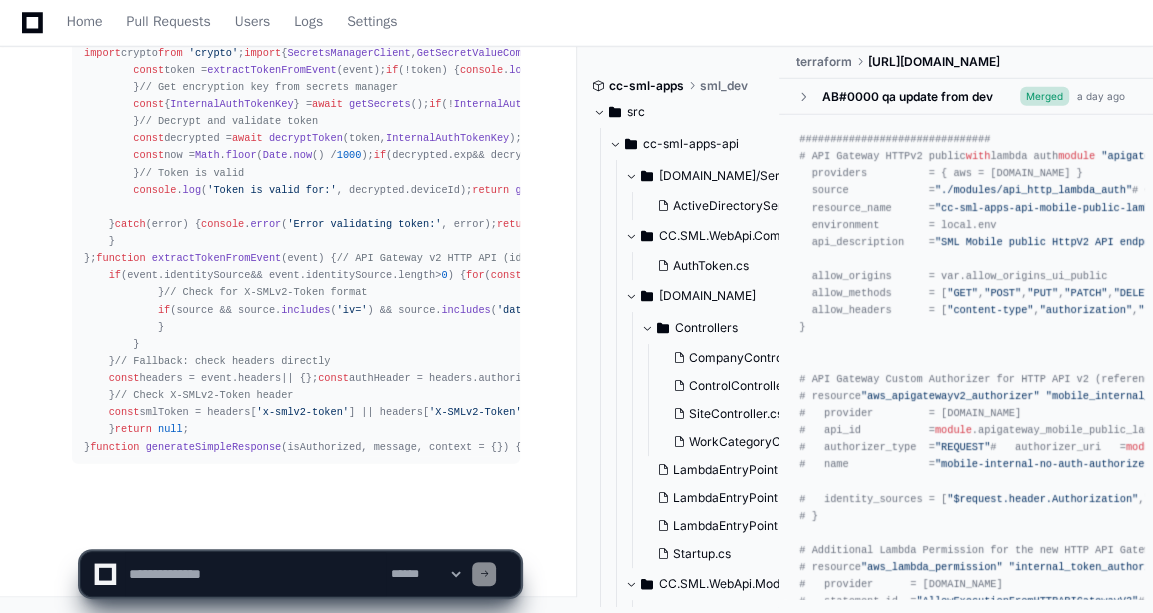 scroll, scrollTop: 21521, scrollLeft: 0, axis: vertical 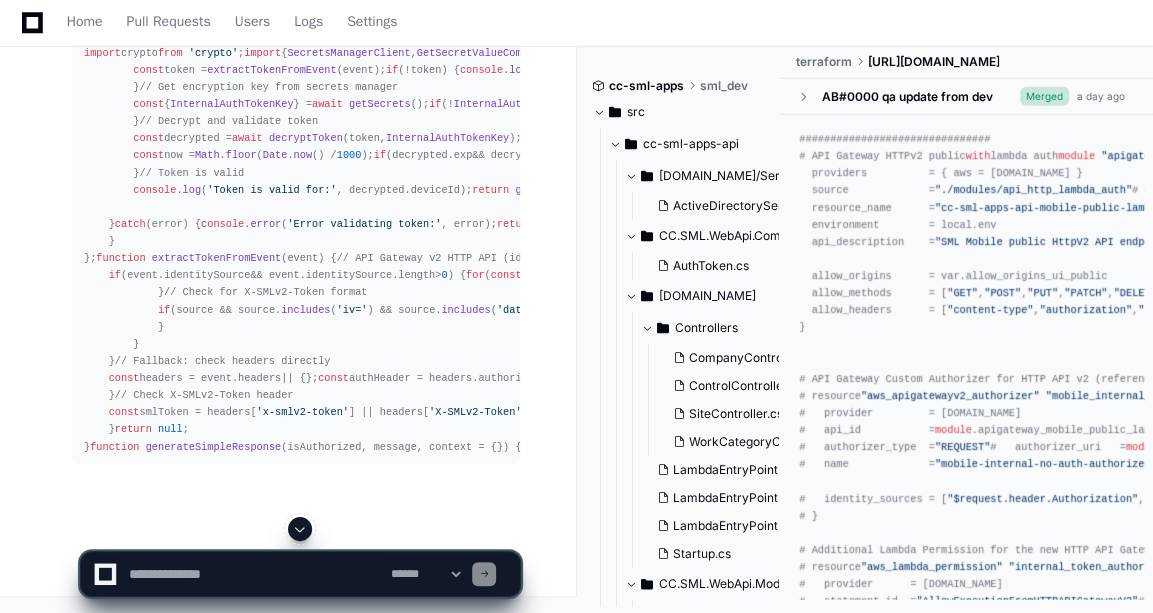 click 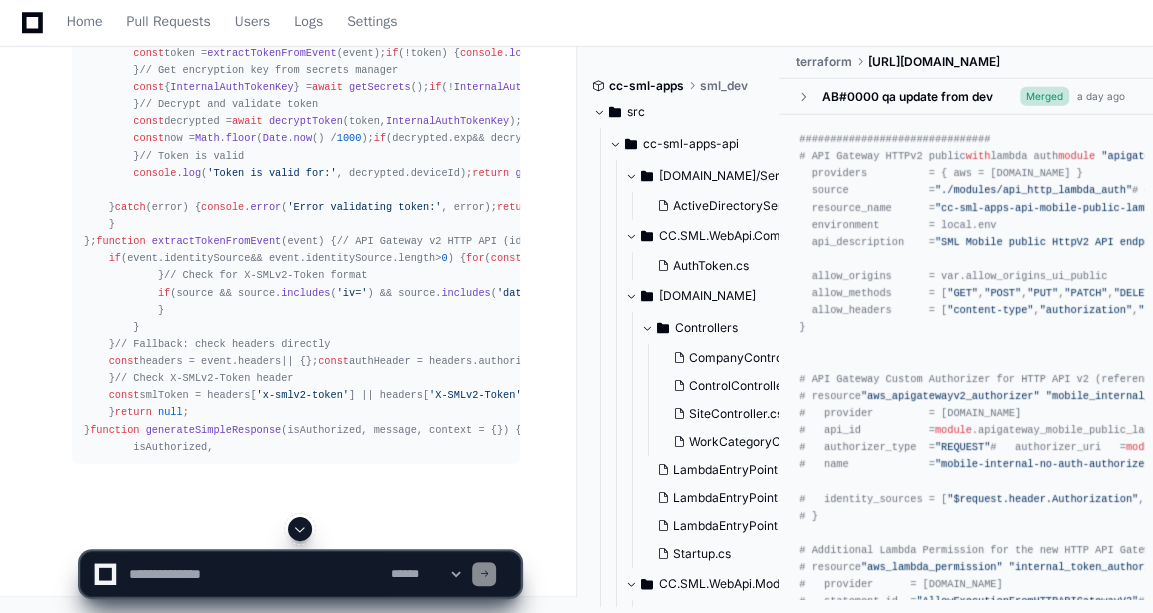 click 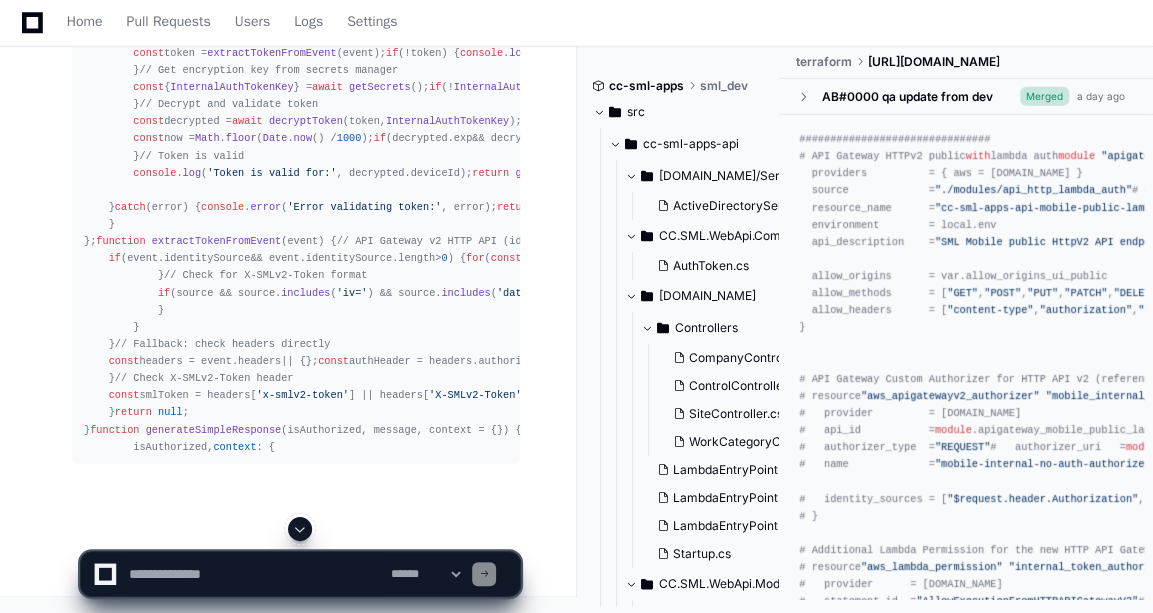 click 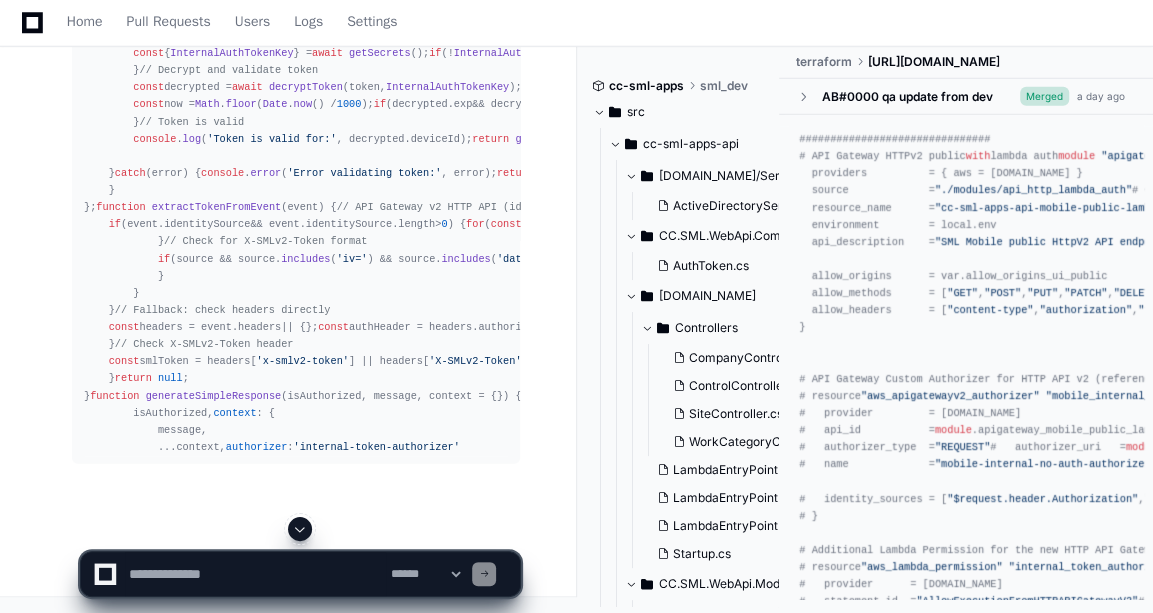 click 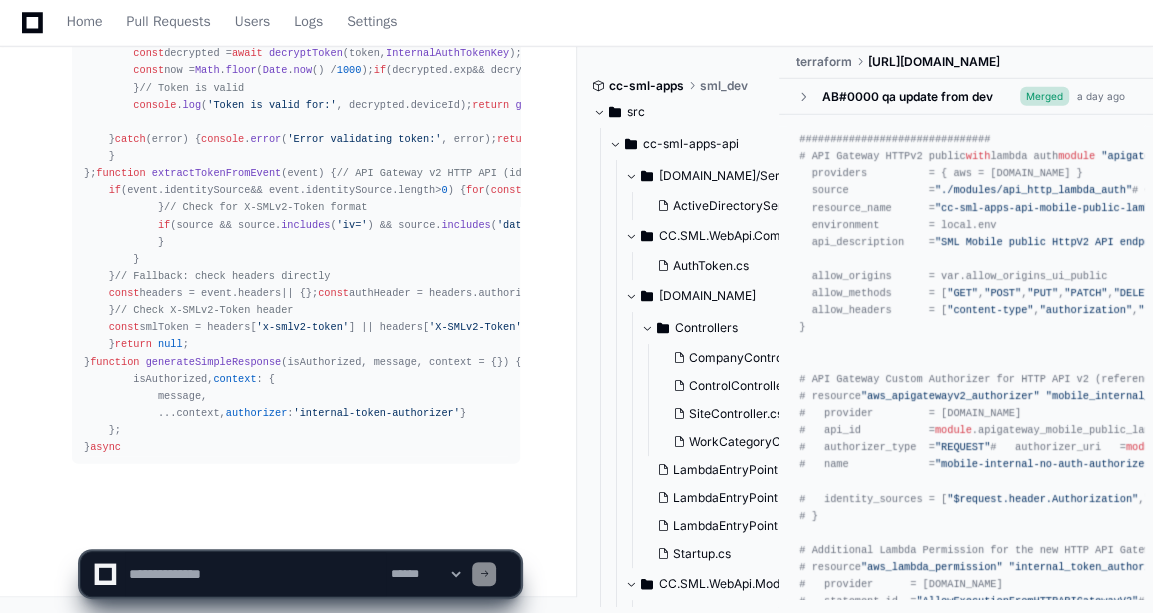 scroll, scrollTop: 21658, scrollLeft: 0, axis: vertical 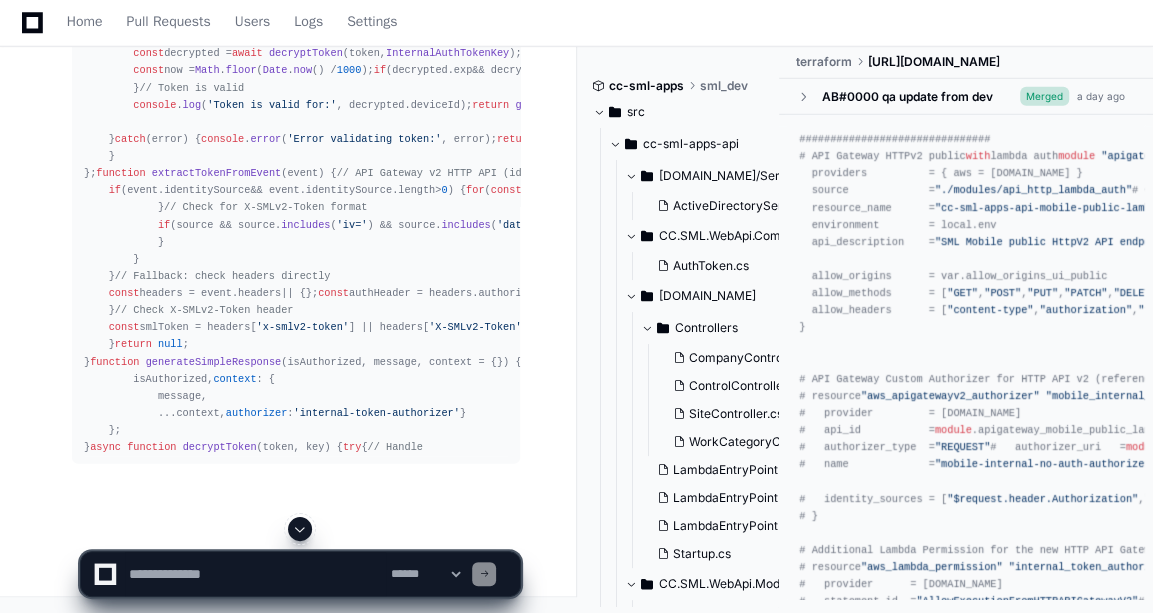 click 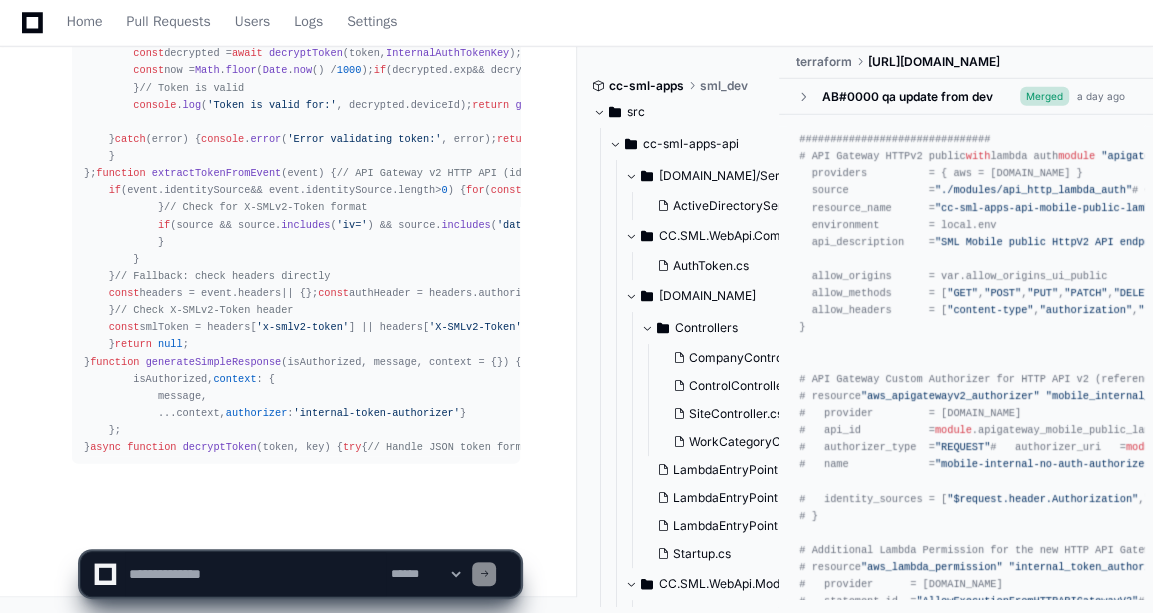 scroll, scrollTop: 21761, scrollLeft: 0, axis: vertical 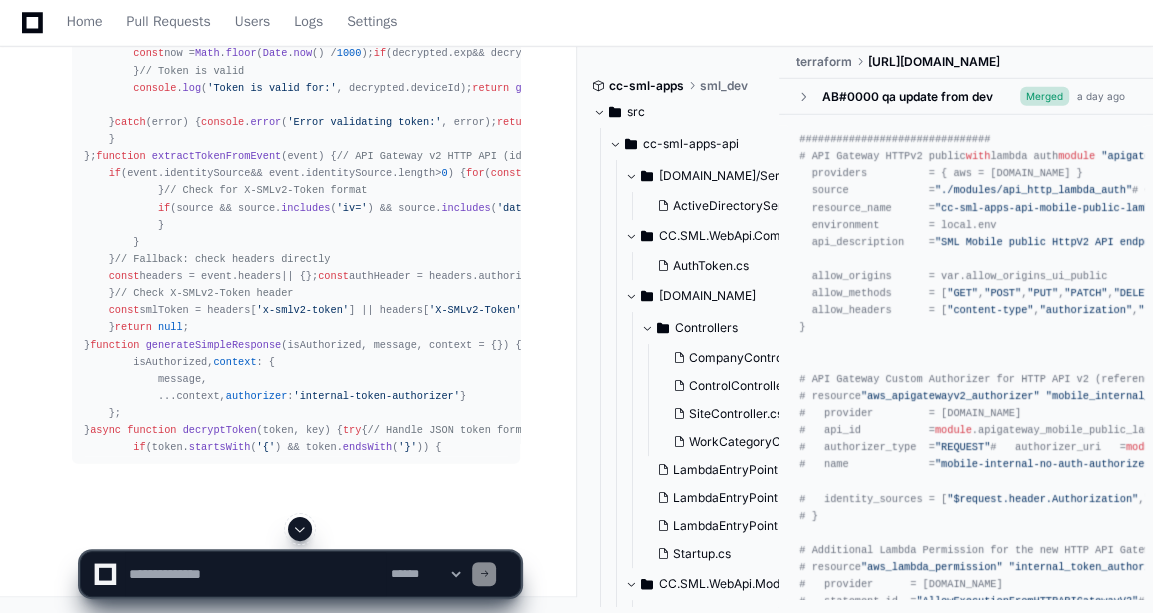 click 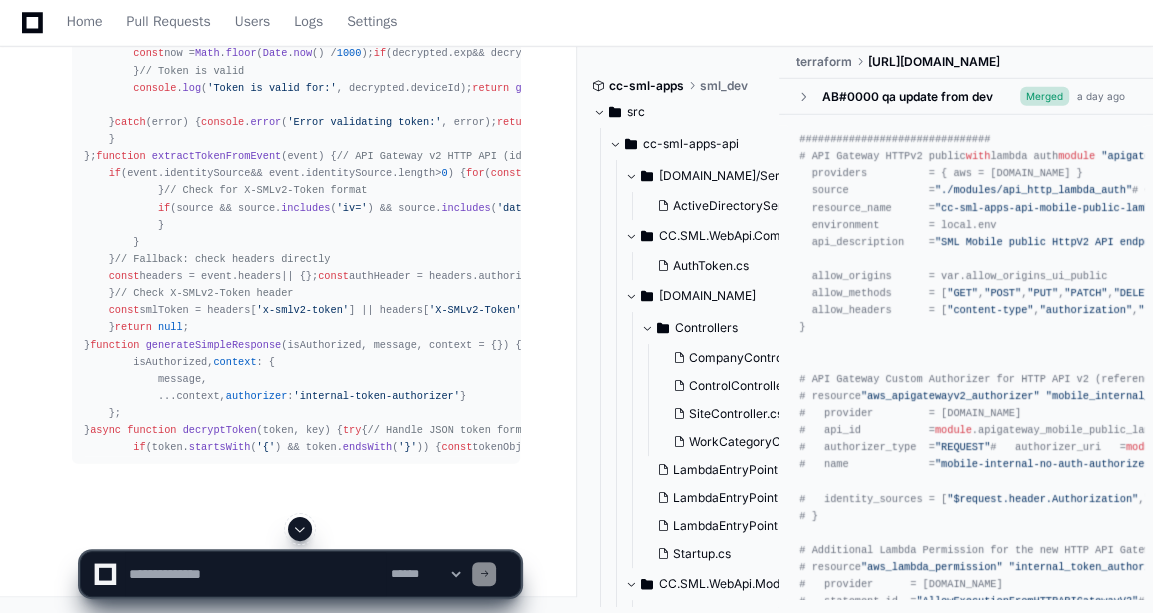 click 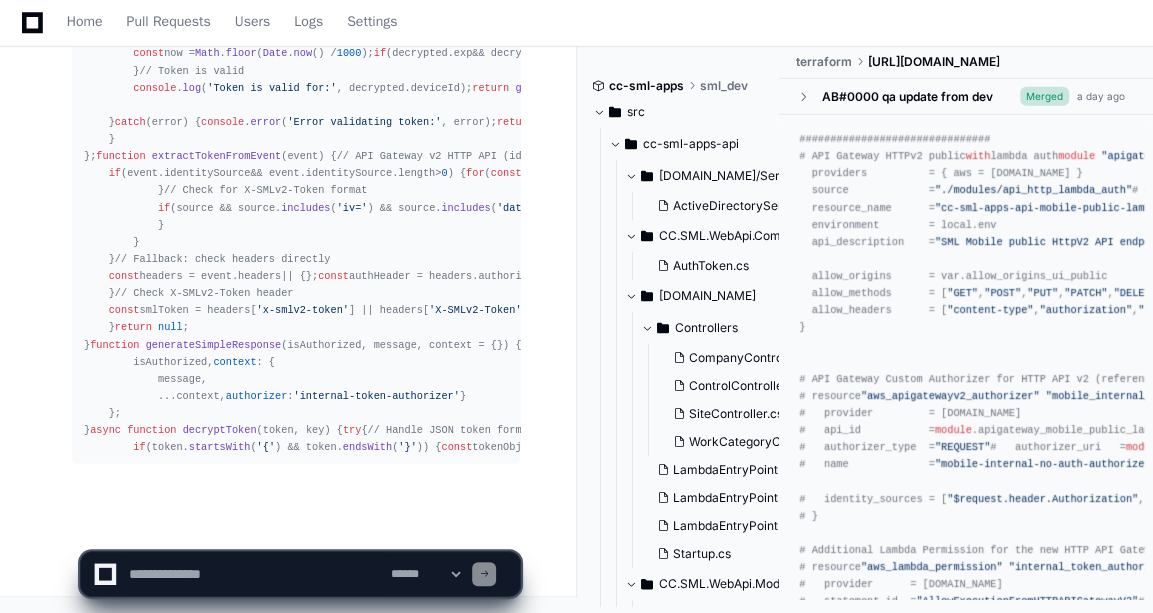scroll, scrollTop: 21795, scrollLeft: 0, axis: vertical 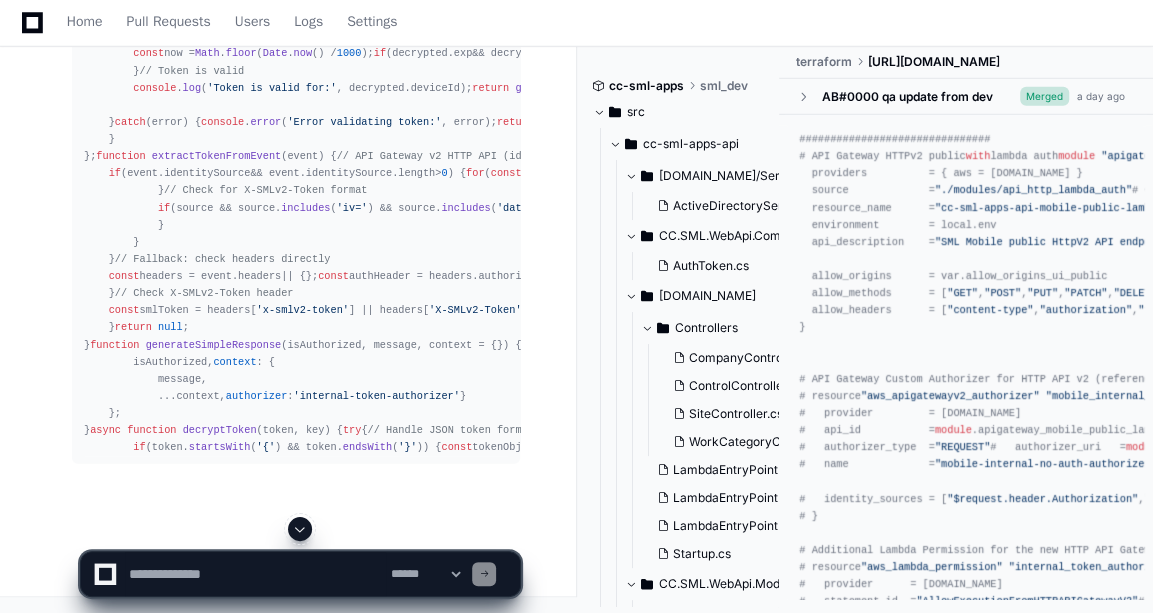 click 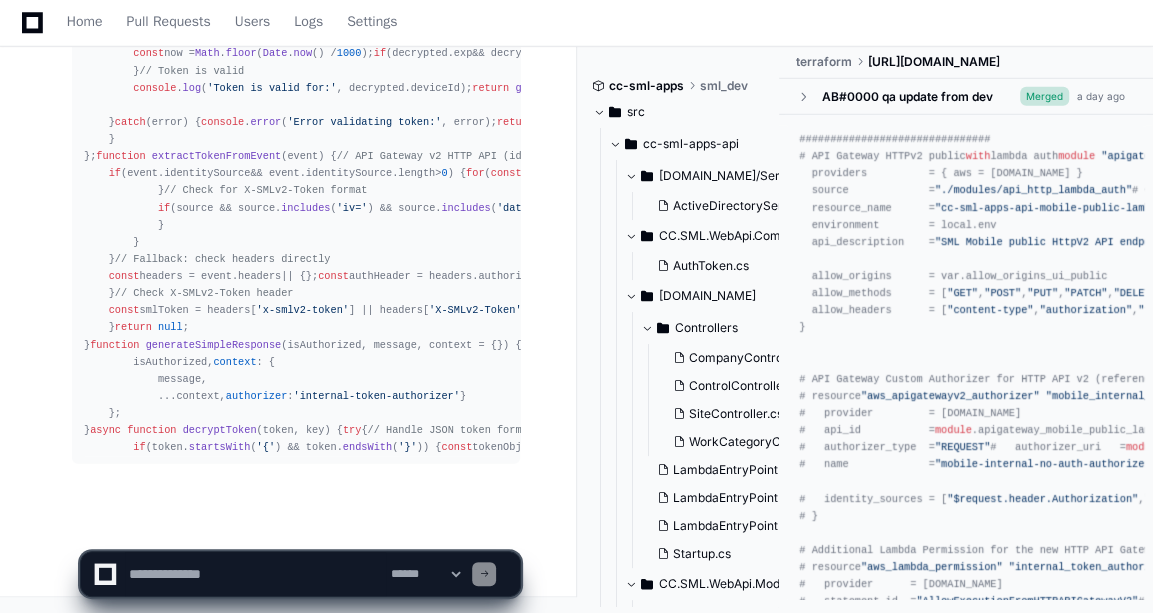 scroll, scrollTop: 21847, scrollLeft: 0, axis: vertical 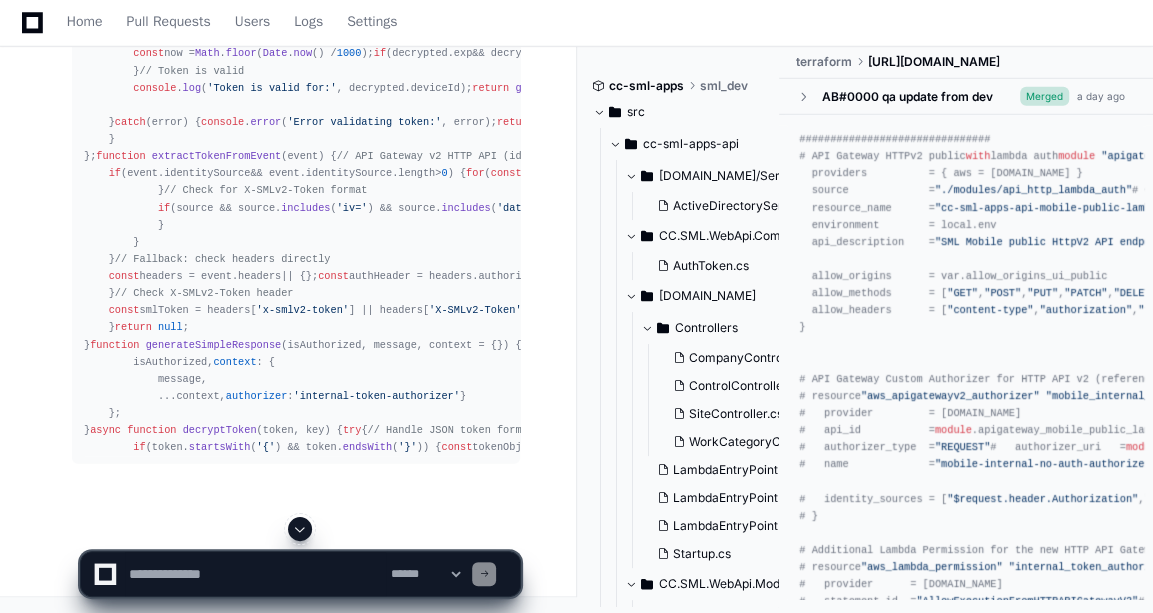 click 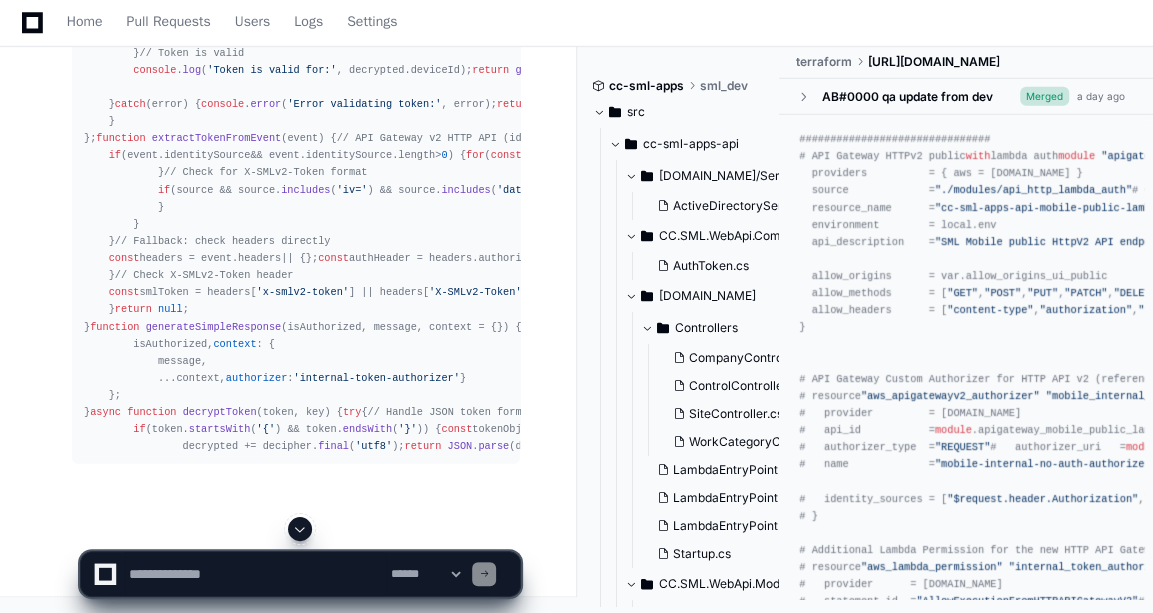scroll, scrollTop: 21933, scrollLeft: 0, axis: vertical 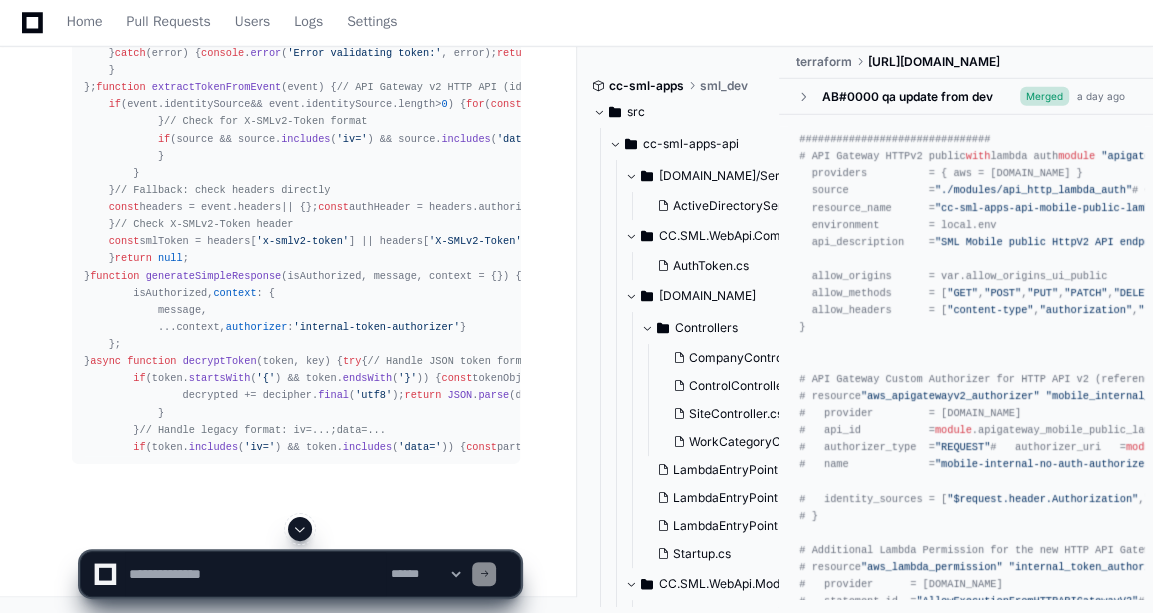 click 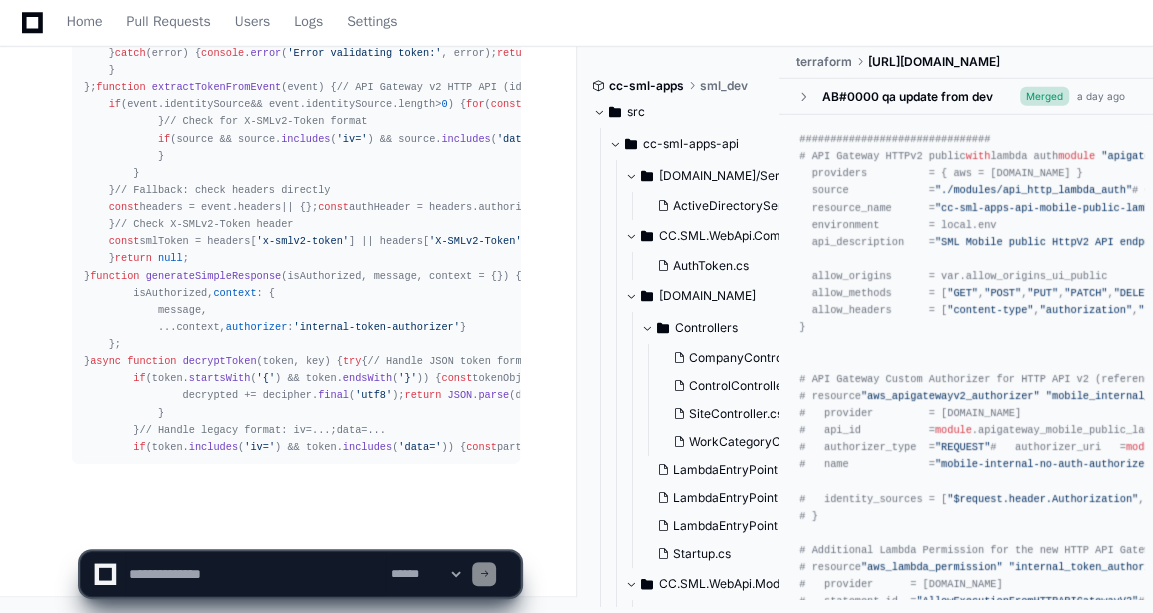 scroll, scrollTop: 22035, scrollLeft: 0, axis: vertical 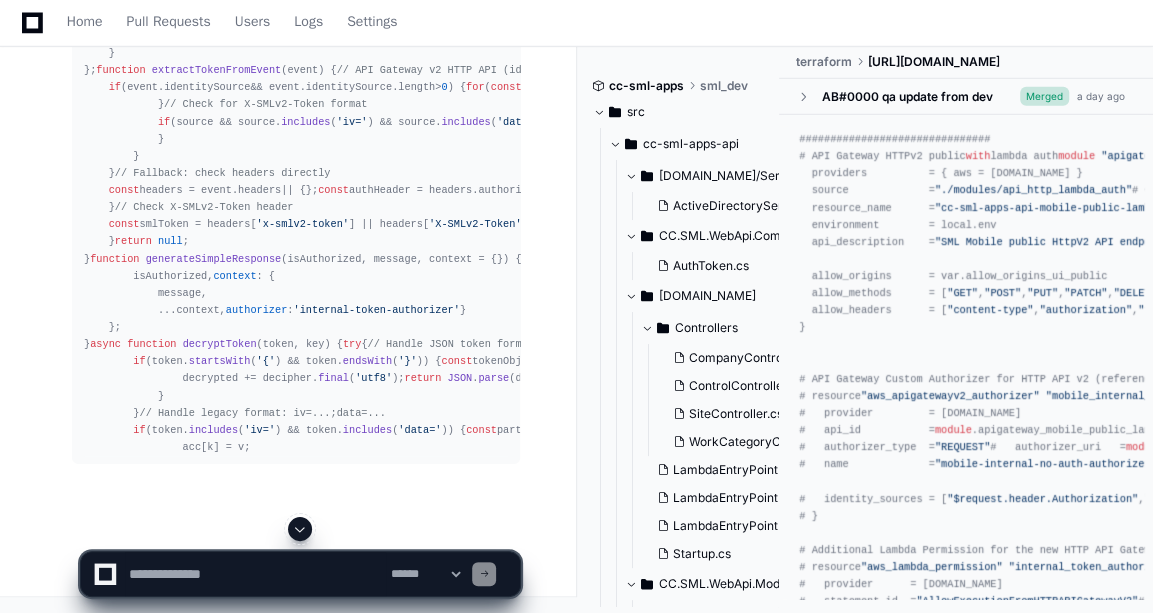 click 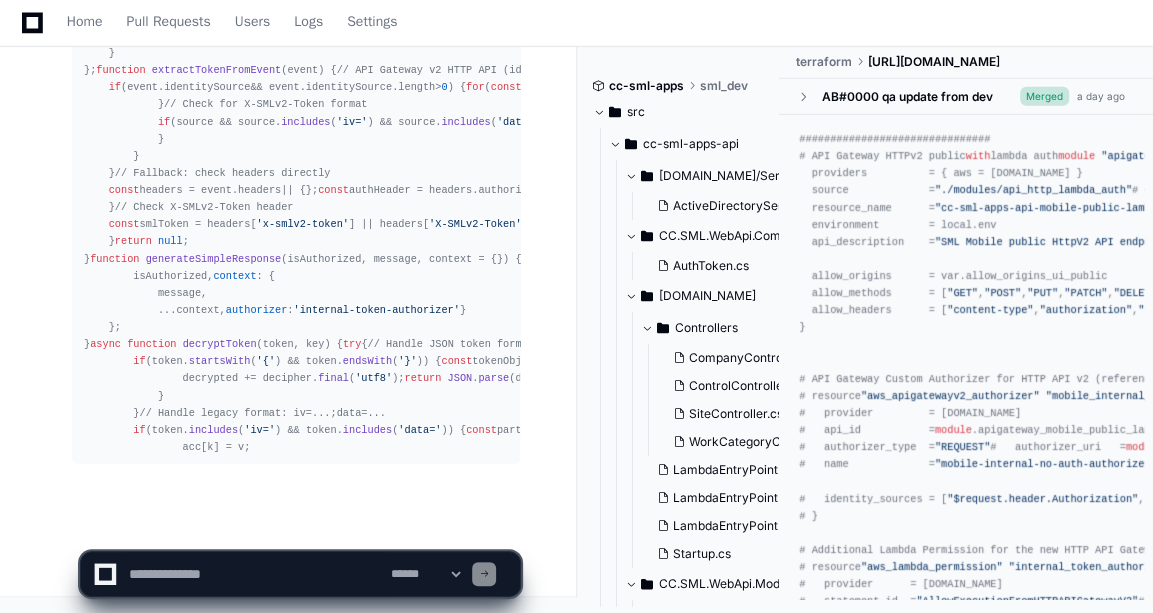click on "**********" 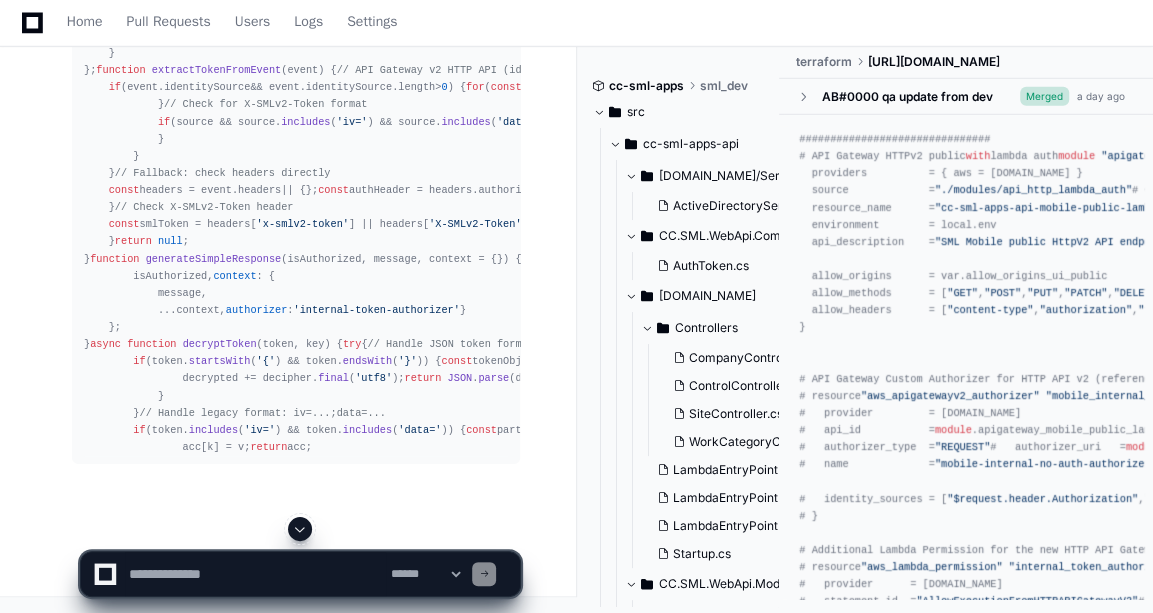 click 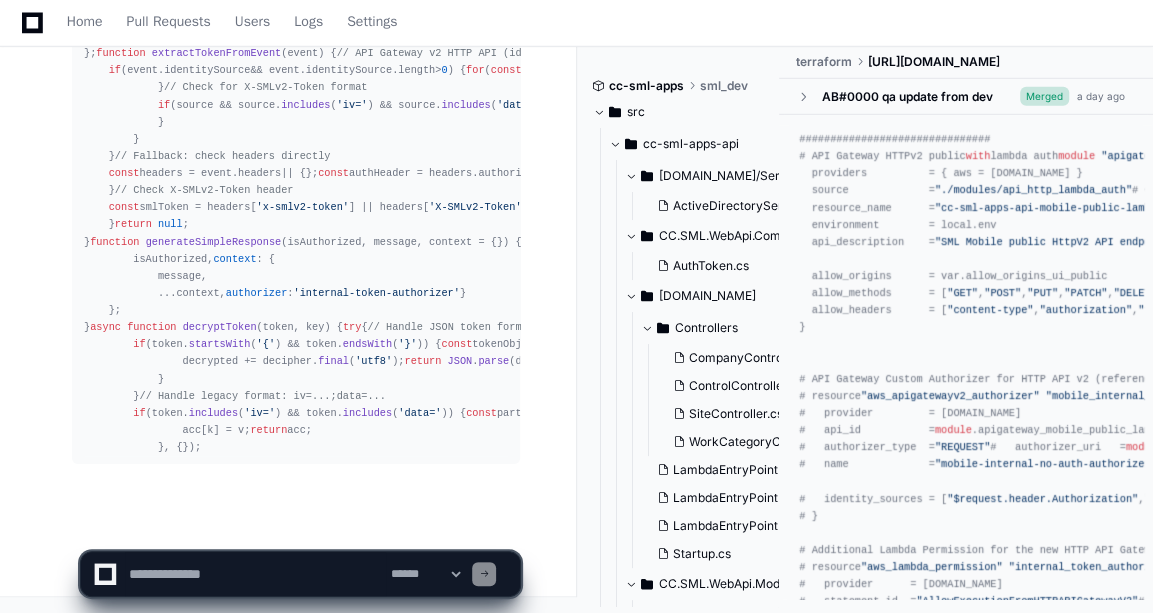 scroll, scrollTop: 22104, scrollLeft: 0, axis: vertical 